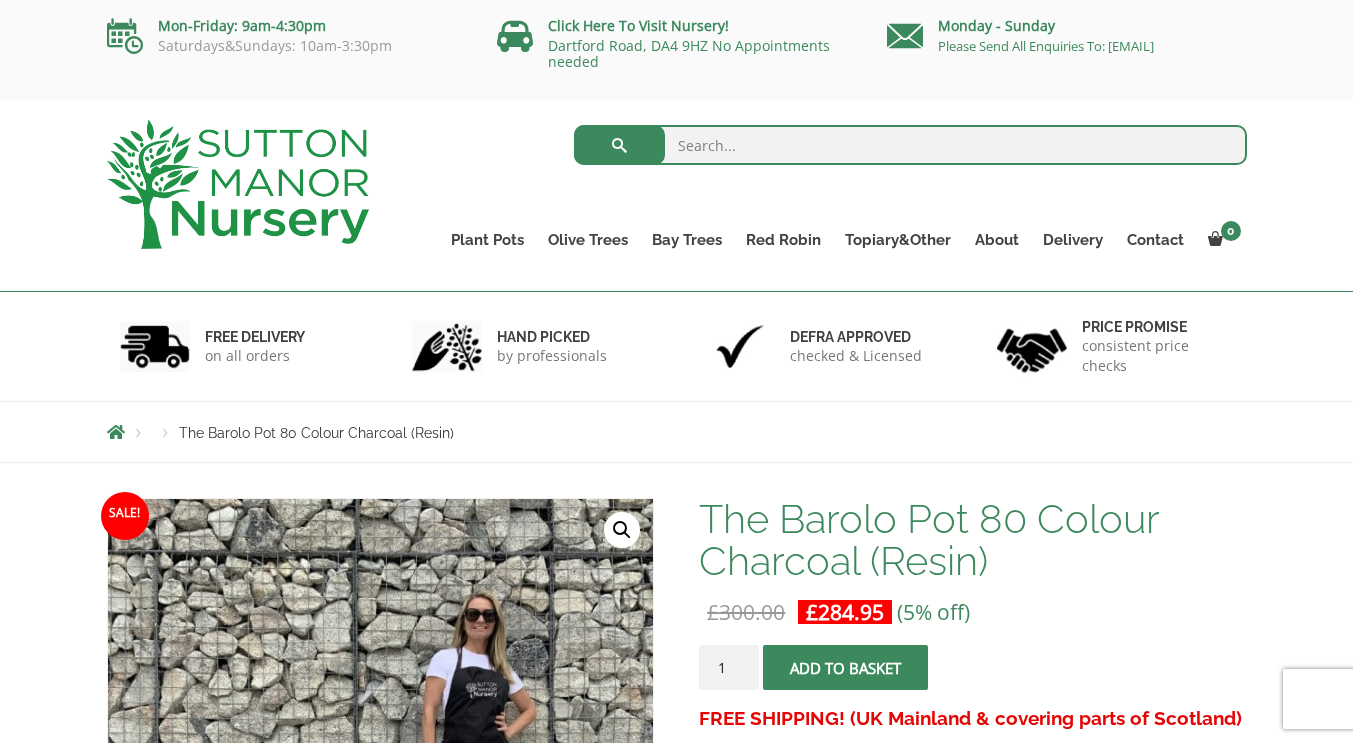 scroll, scrollTop: 0, scrollLeft: 0, axis: both 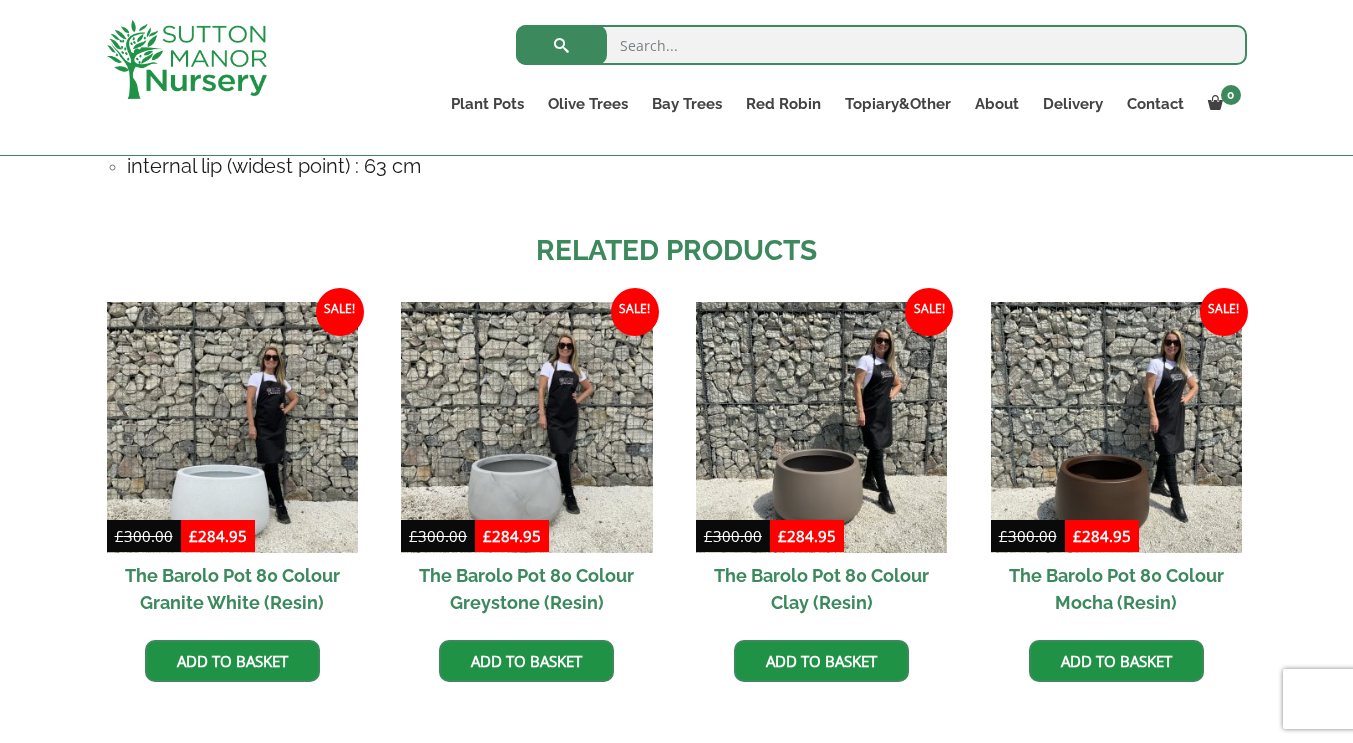 click at bounding box center (232, 427) 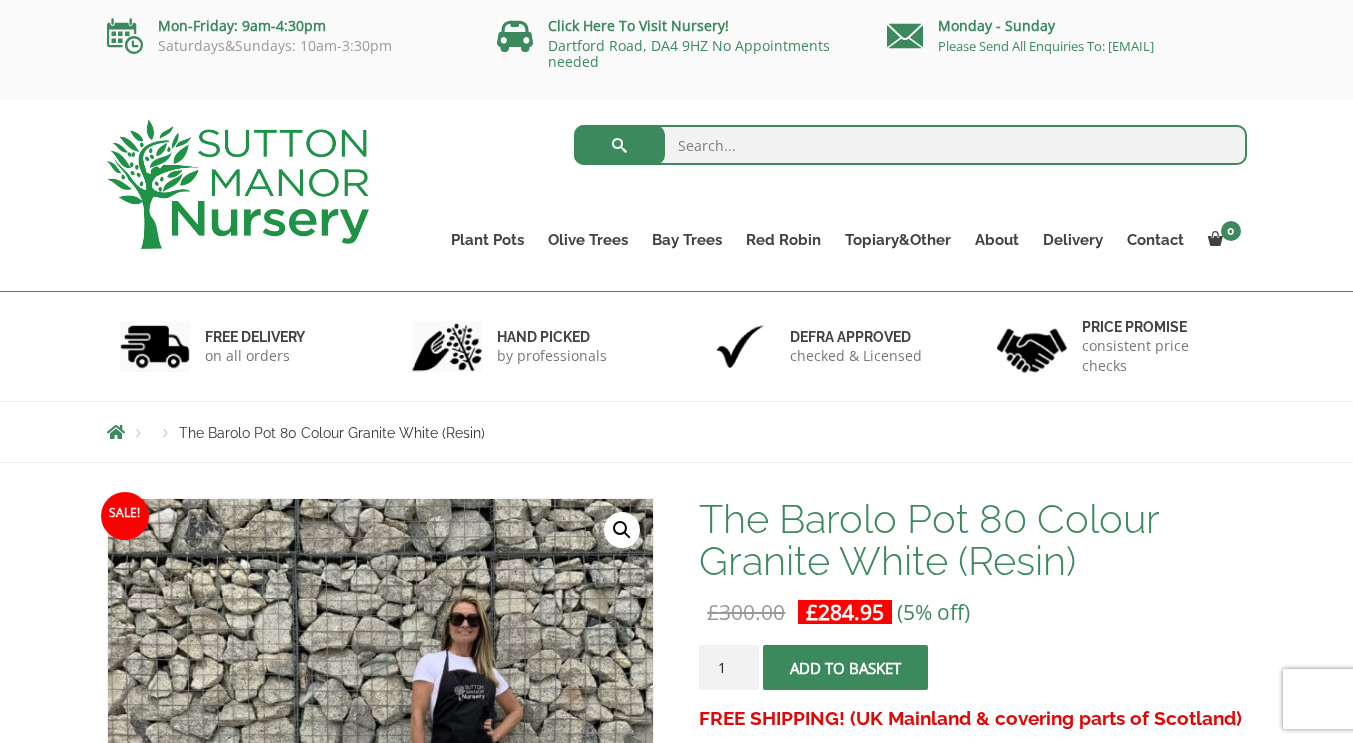 scroll, scrollTop: 0, scrollLeft: 0, axis: both 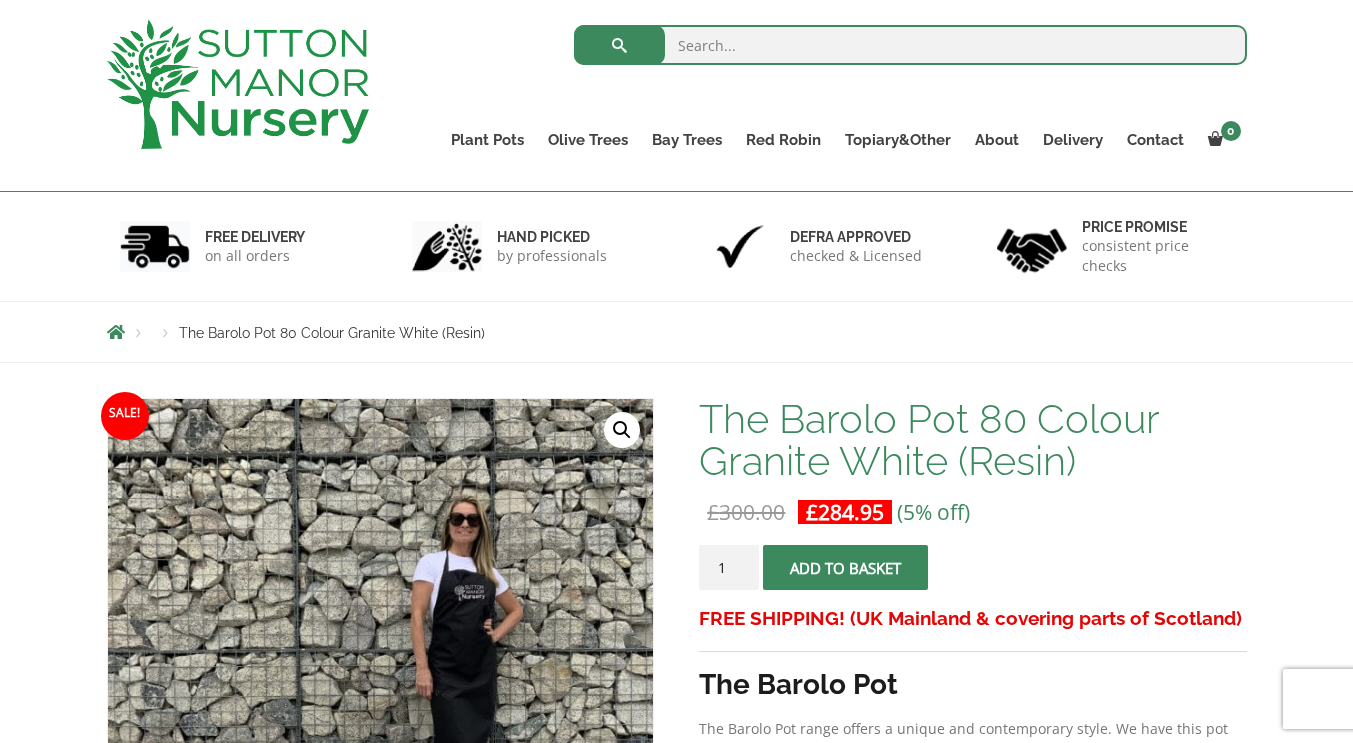 click at bounding box center [846, 568] 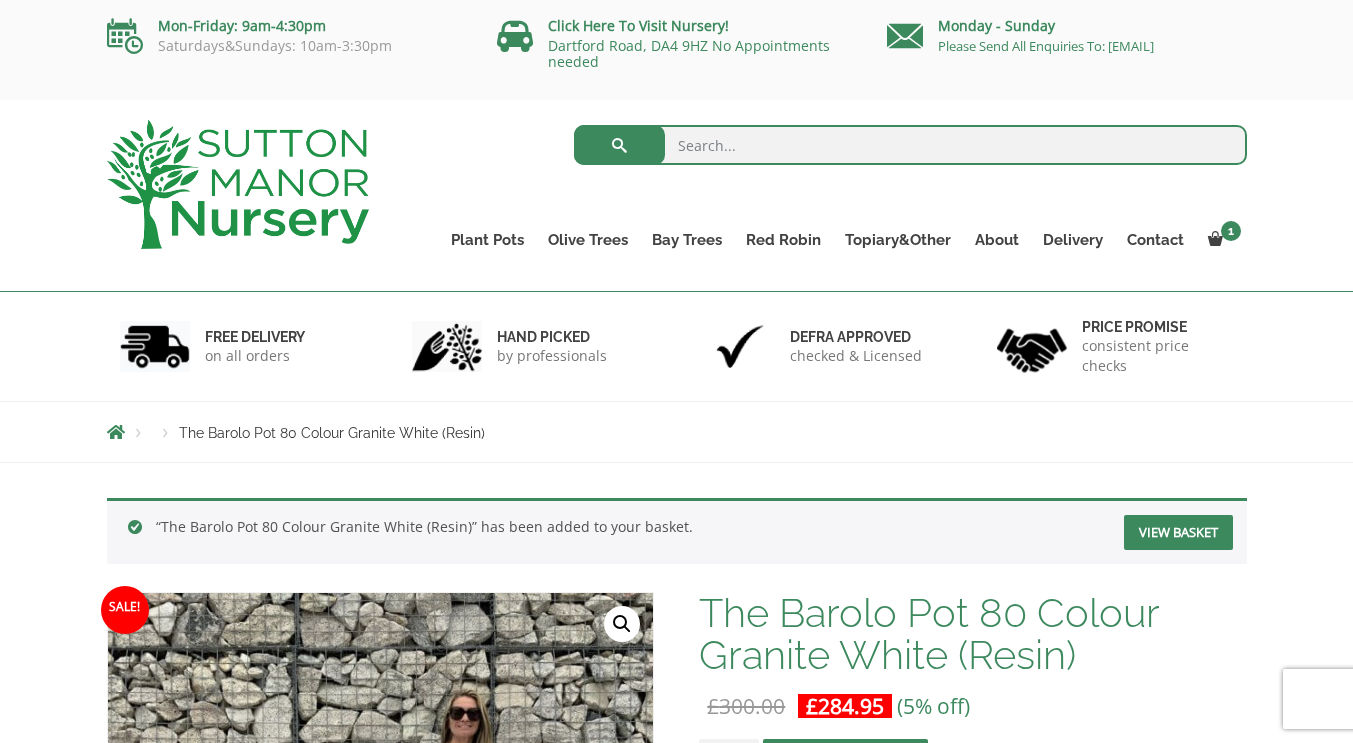 scroll, scrollTop: 0, scrollLeft: 0, axis: both 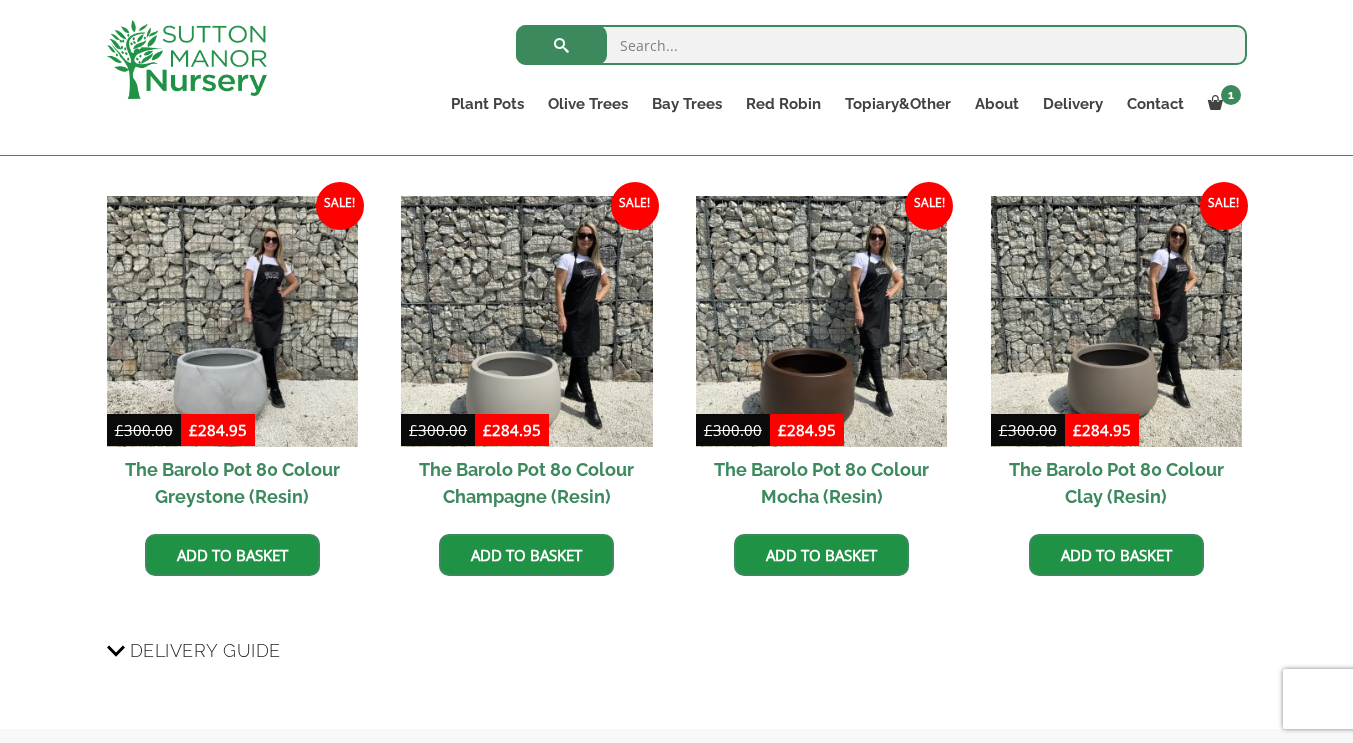click at bounding box center (0, 0) 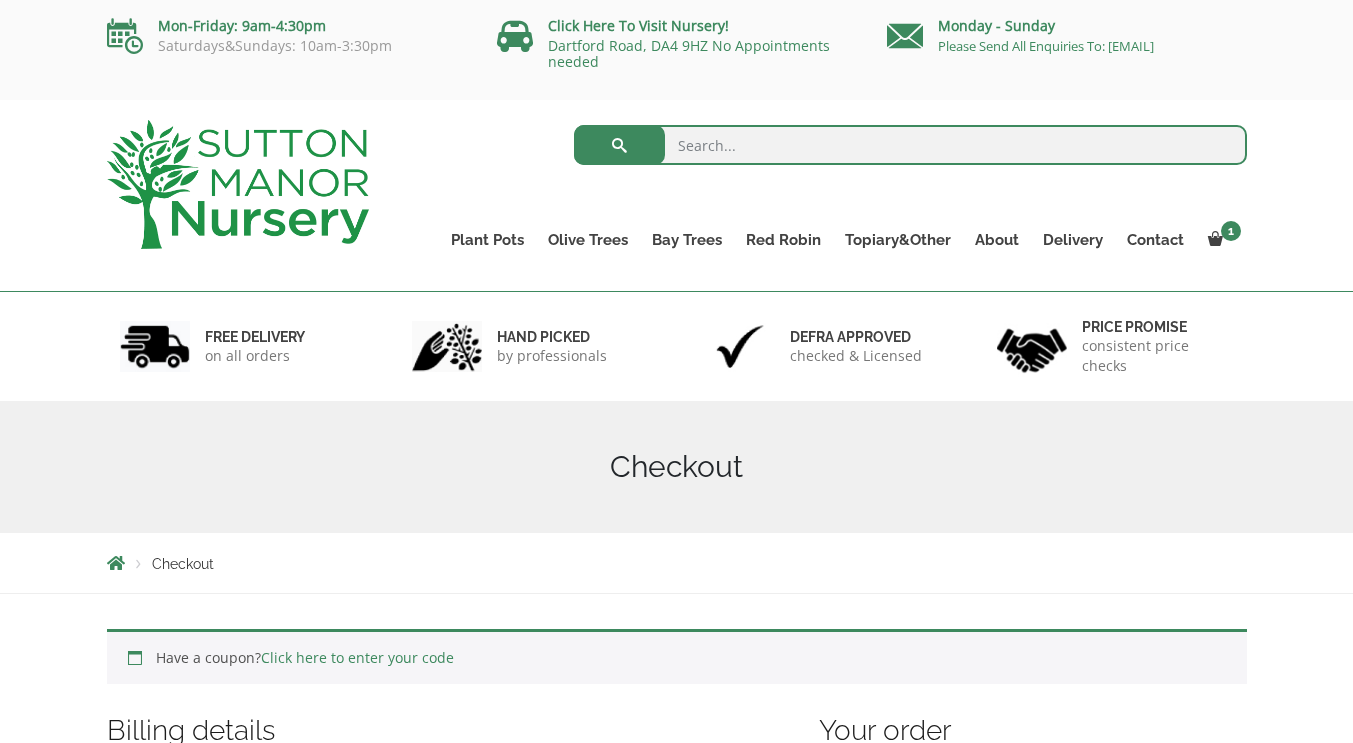 scroll, scrollTop: 0, scrollLeft: 0, axis: both 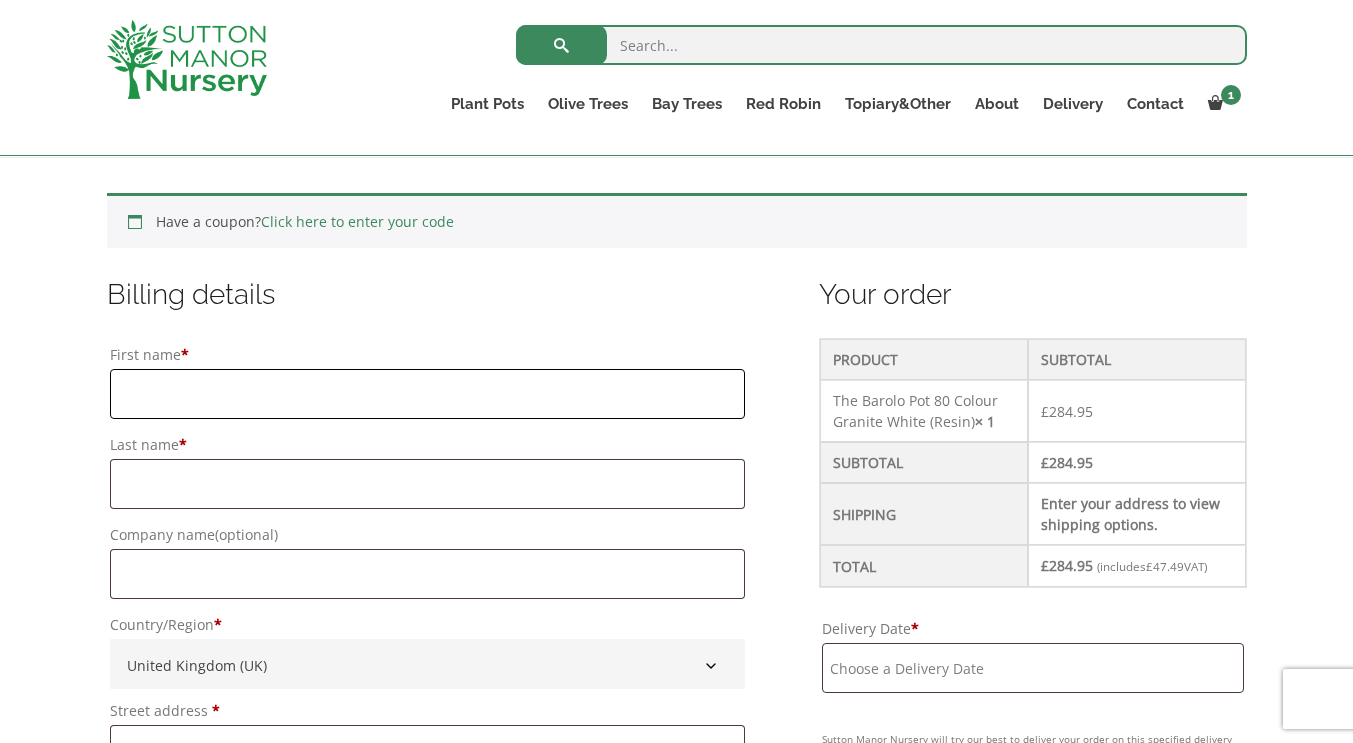 click on "First name  *" at bounding box center [427, 394] 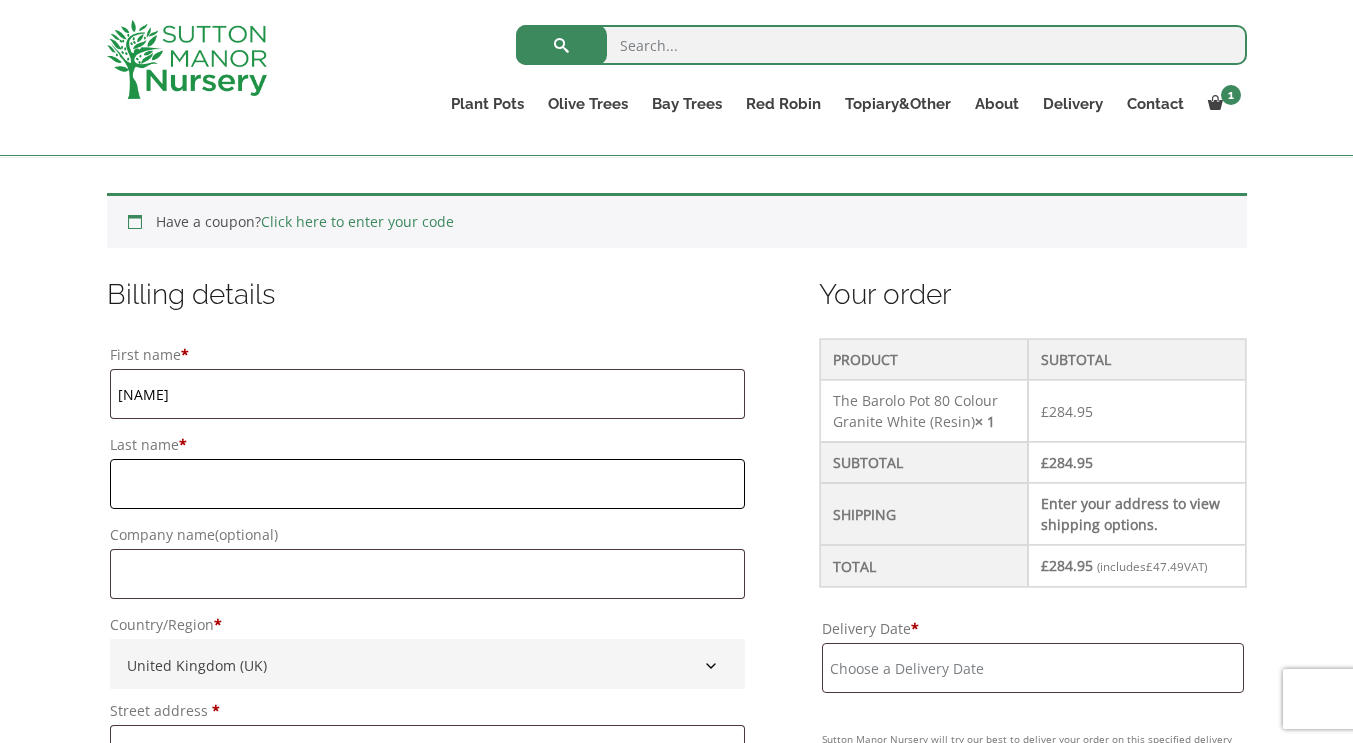 type on "garbarz" 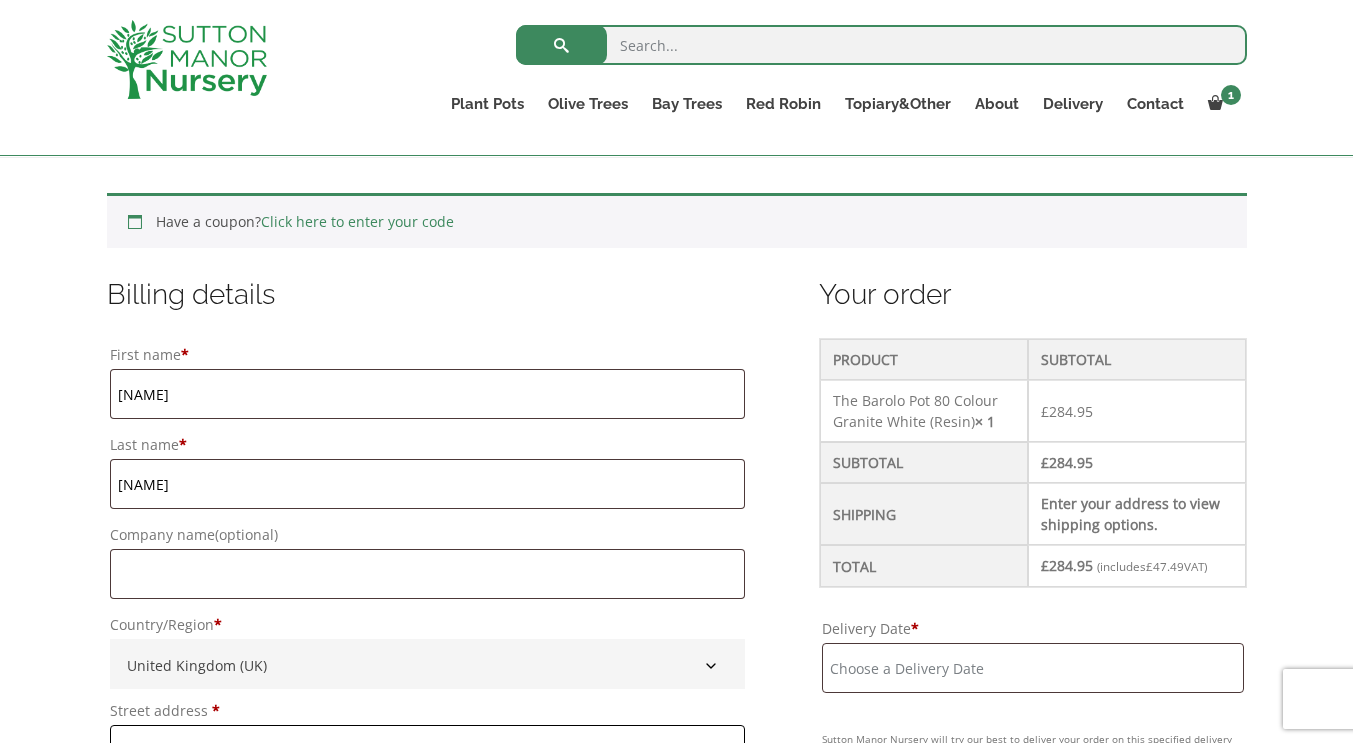 type on "42 FIRWOOD AVENUE" 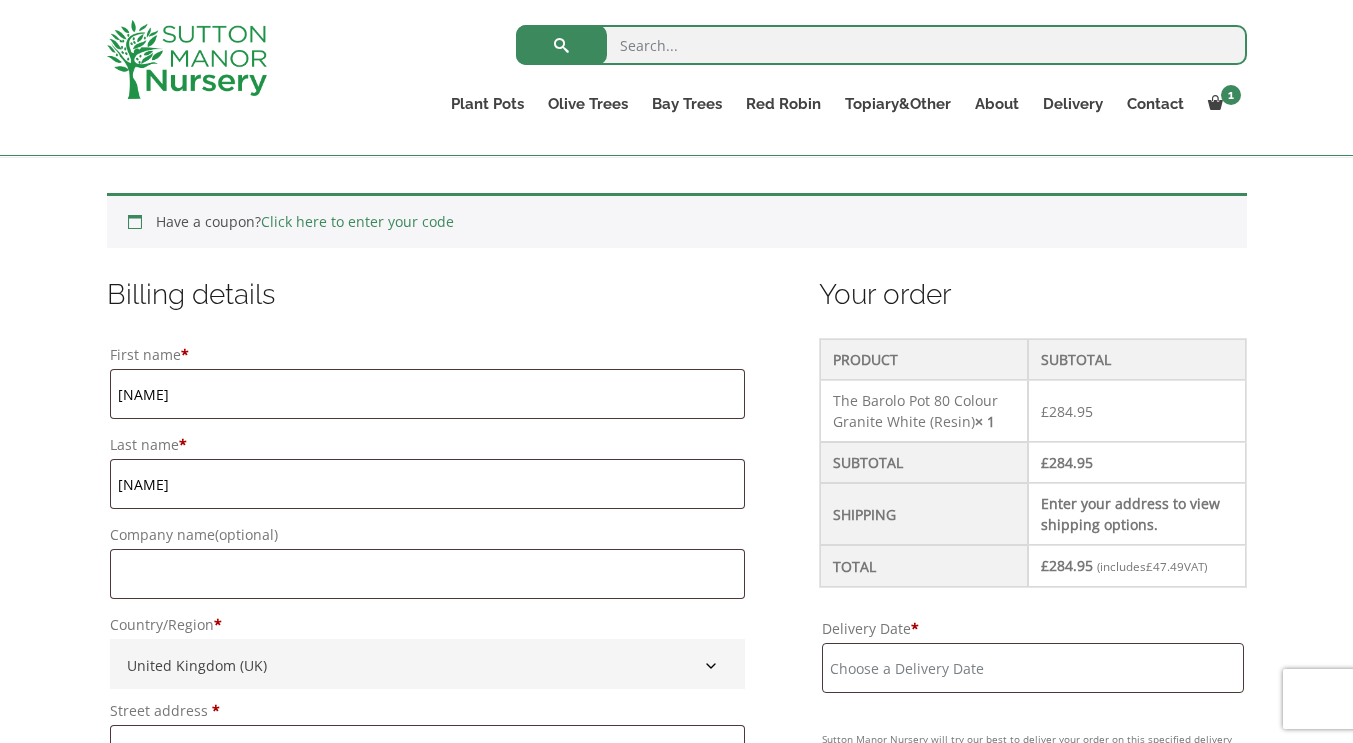 type on "URMSTON" 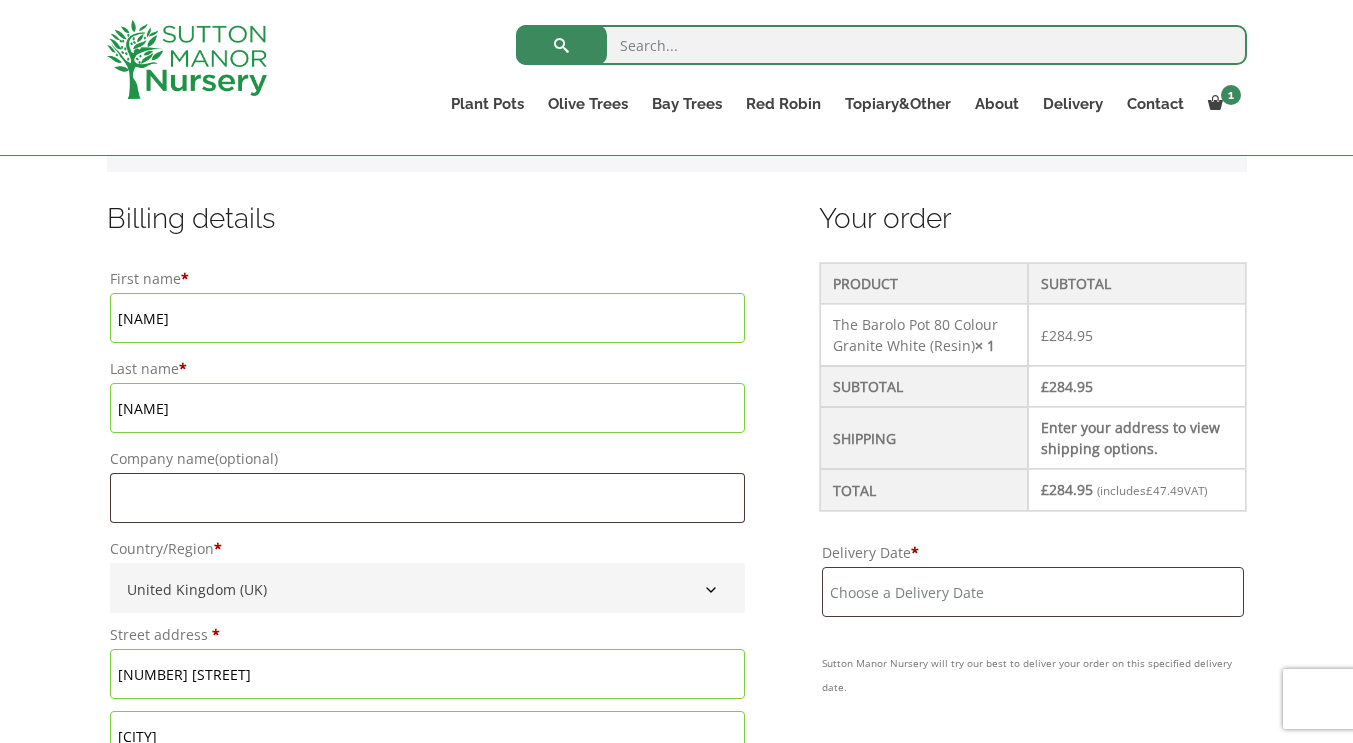 scroll, scrollTop: 500, scrollLeft: 0, axis: vertical 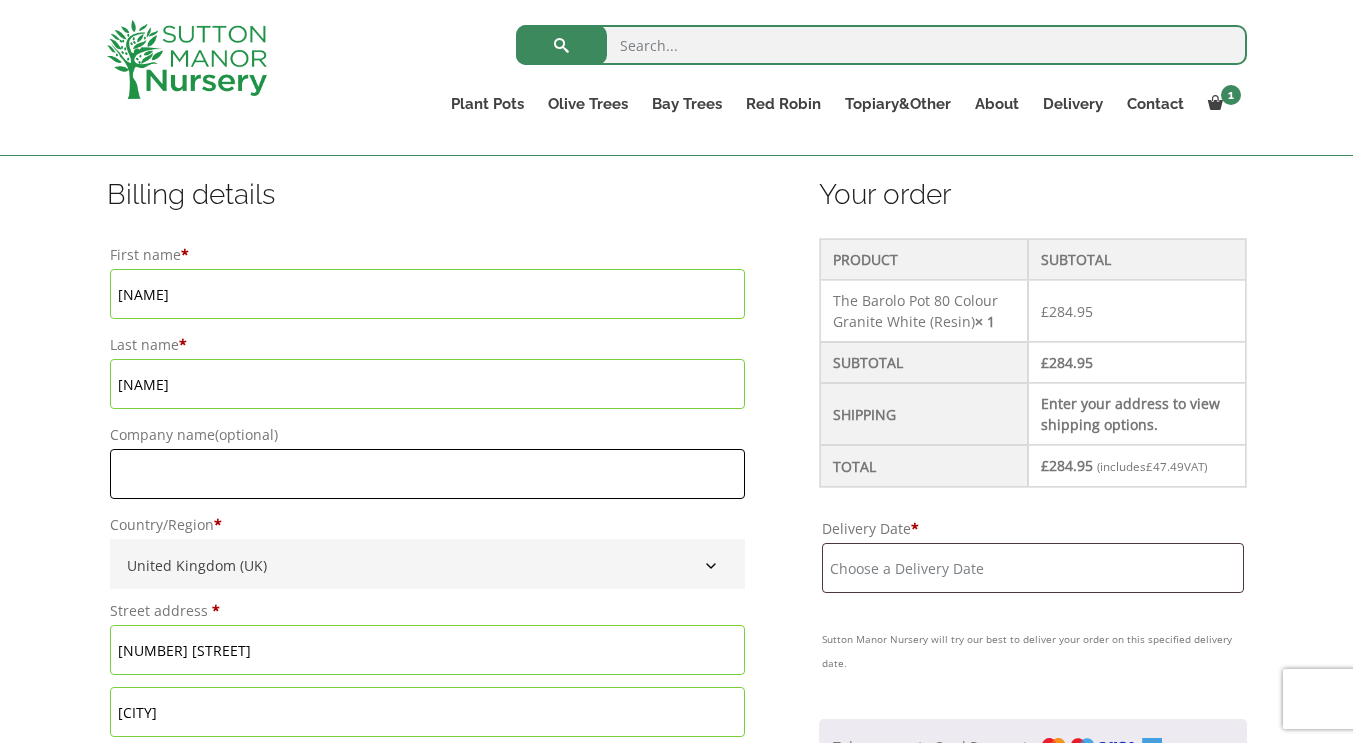 click on "Company name  (optional)" at bounding box center [427, 474] 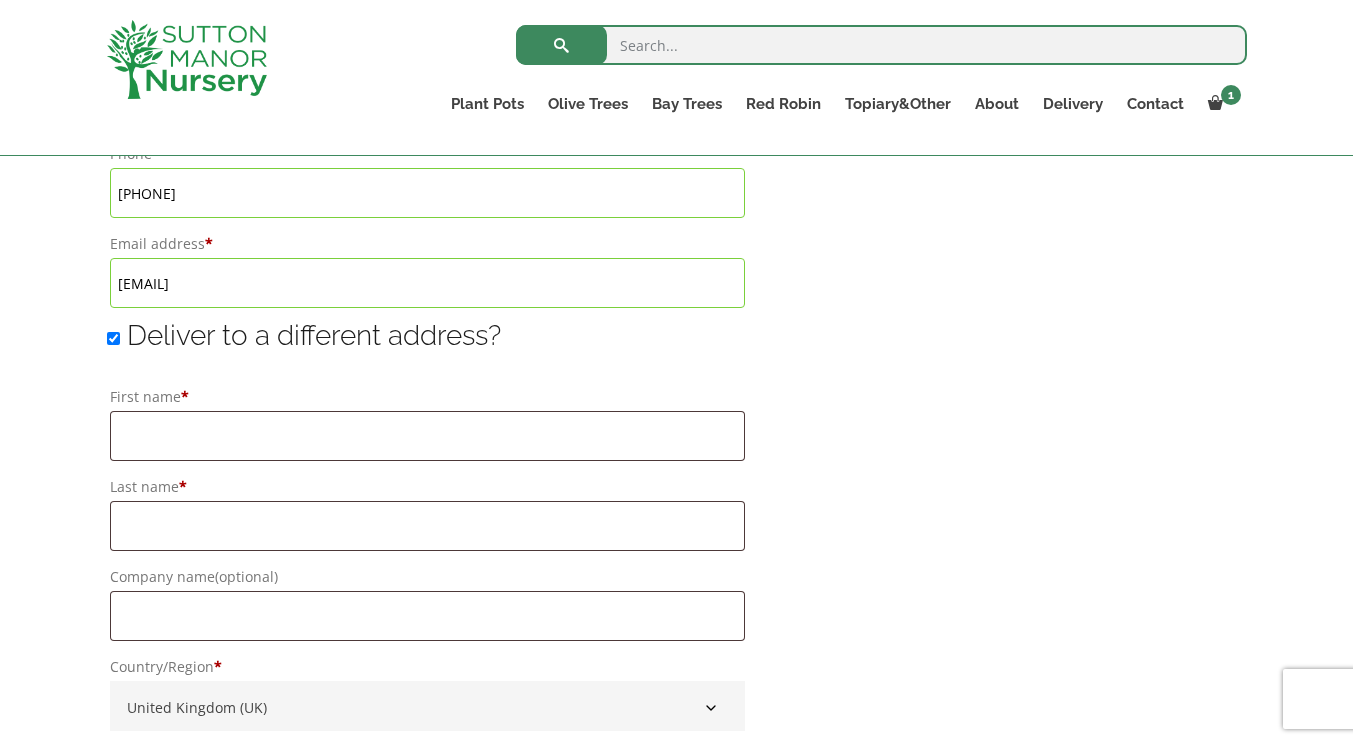 scroll, scrollTop: 1400, scrollLeft: 0, axis: vertical 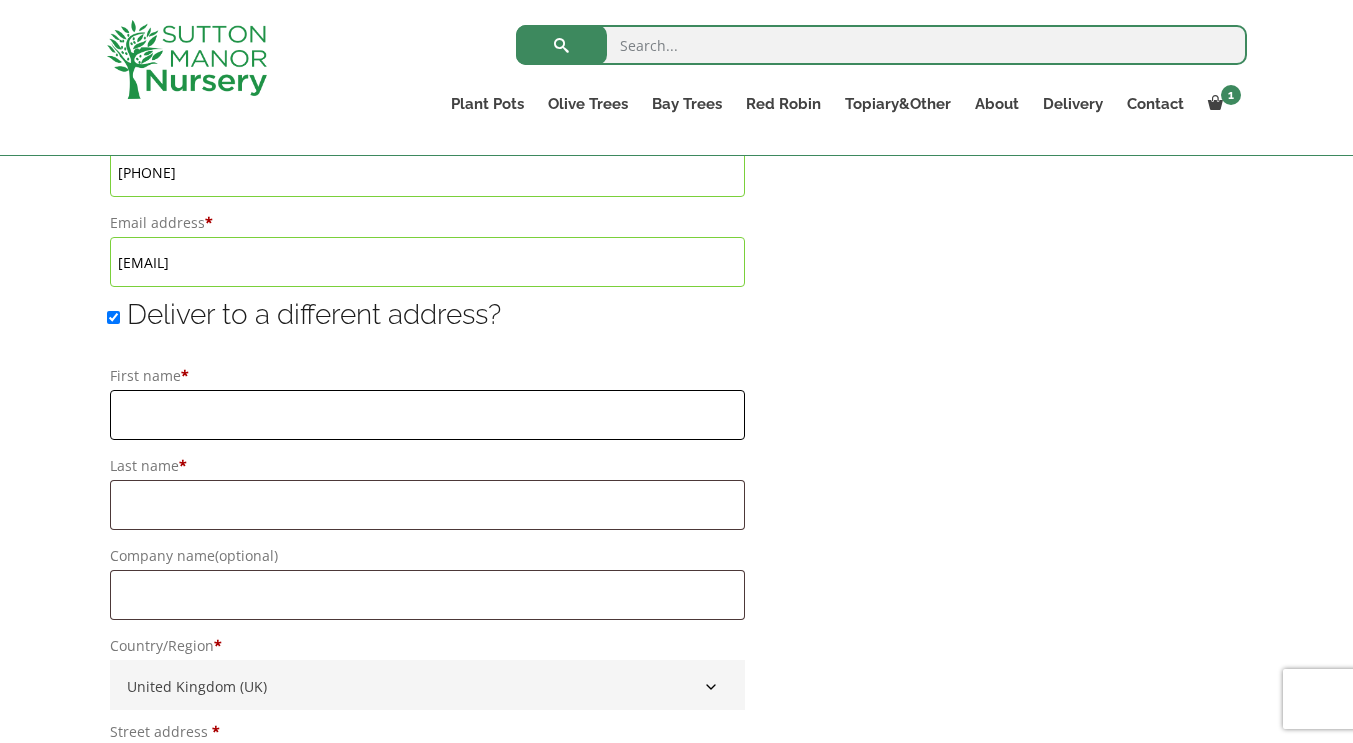 click on "First name  *" at bounding box center (427, 415) 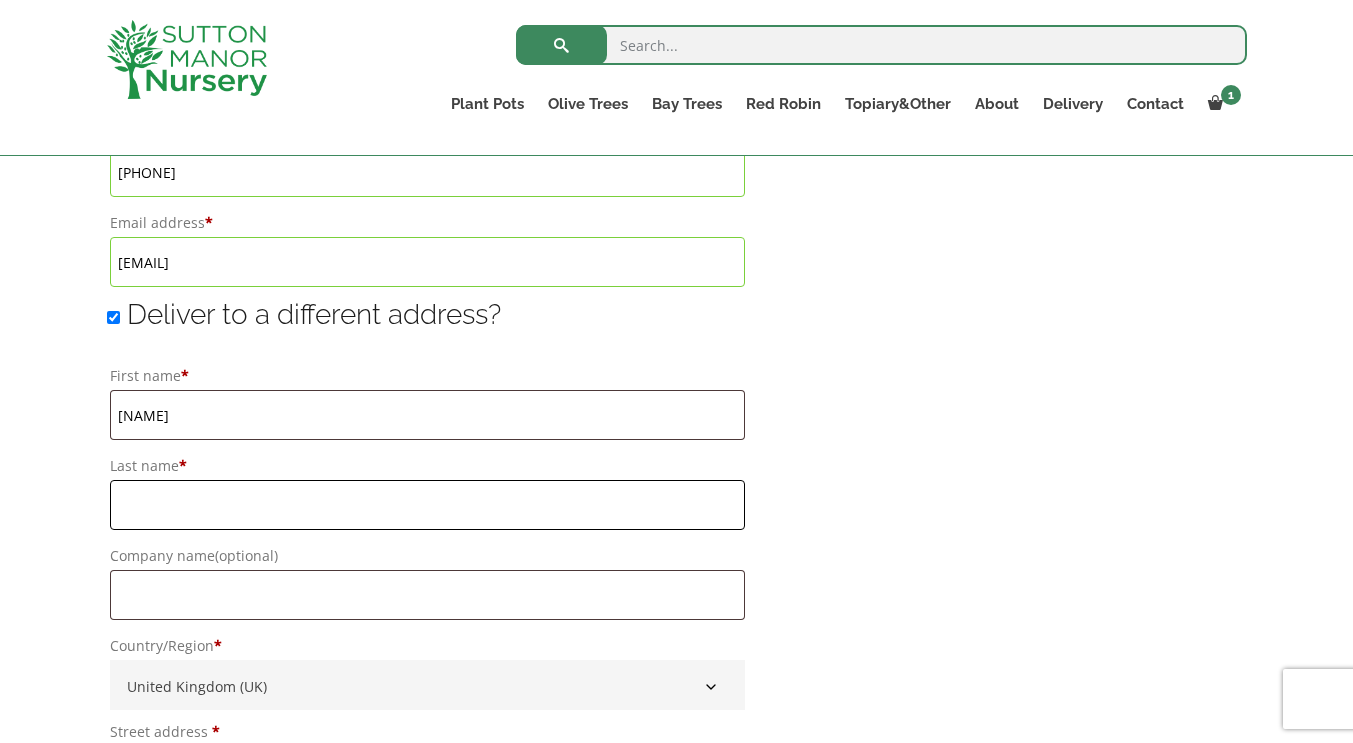 type on "garbarz" 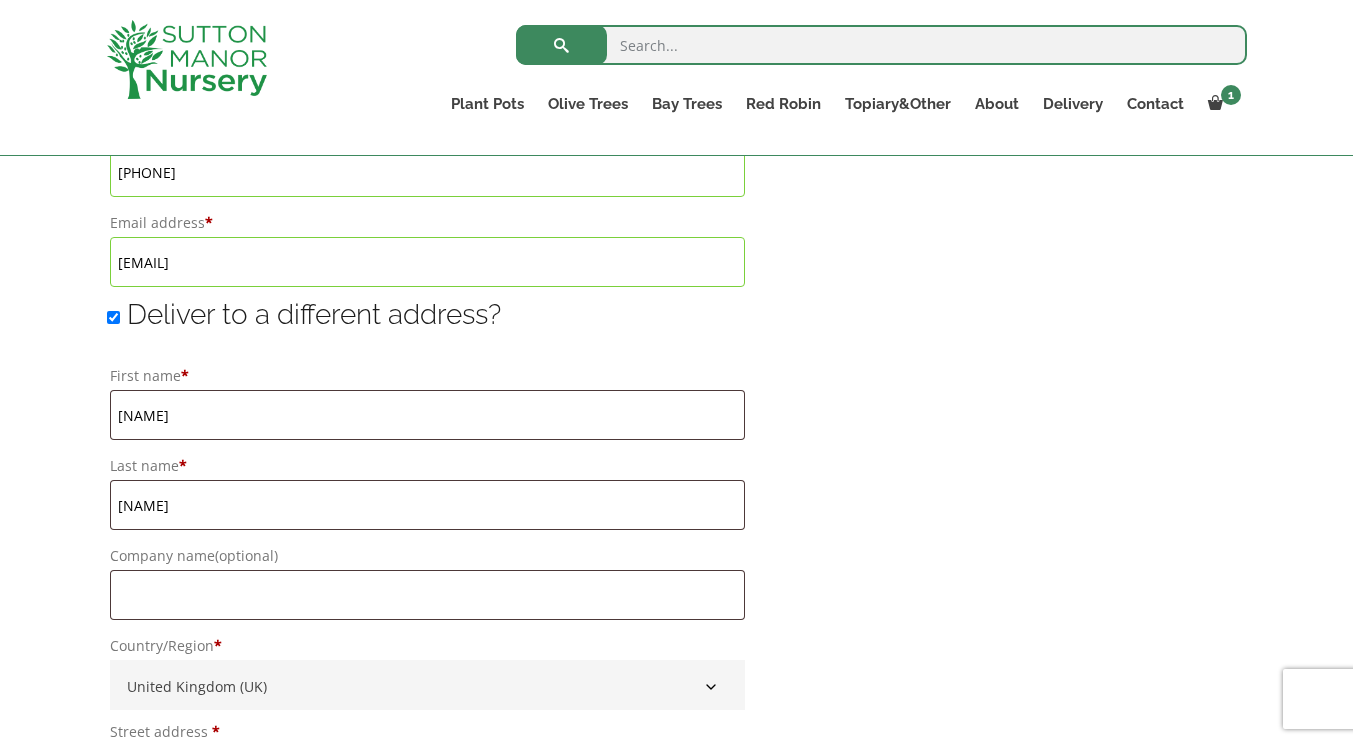 type on "42 FIRWOOD AVENUE" 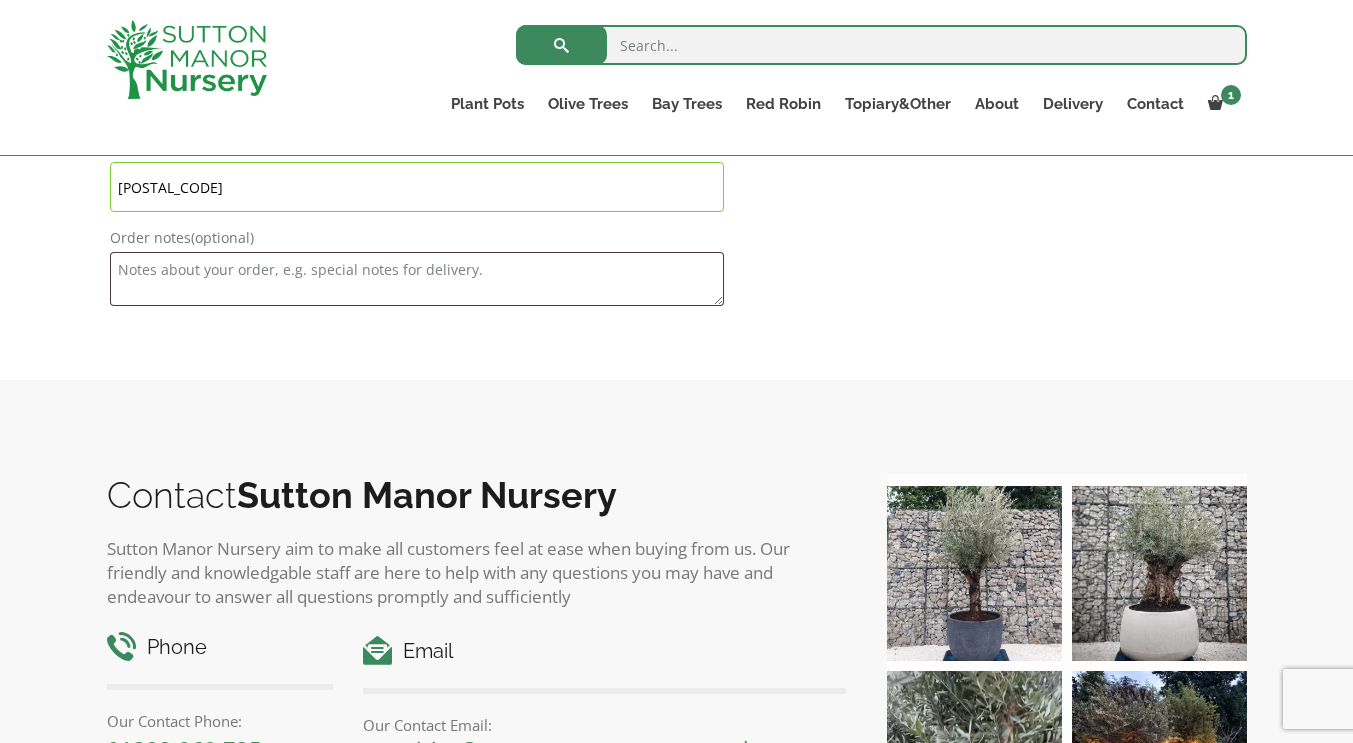 scroll, scrollTop: 2500, scrollLeft: 0, axis: vertical 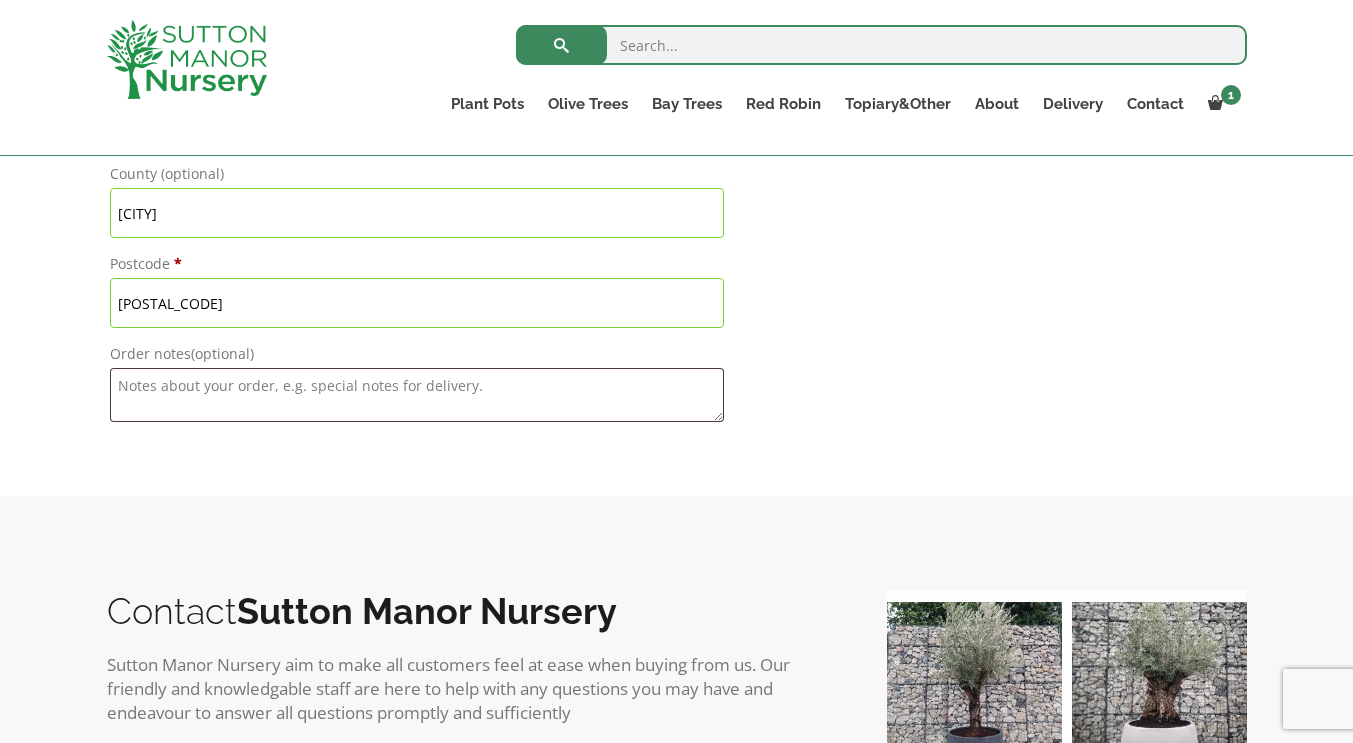 click on "Plant Pots" at bounding box center [487, 104] 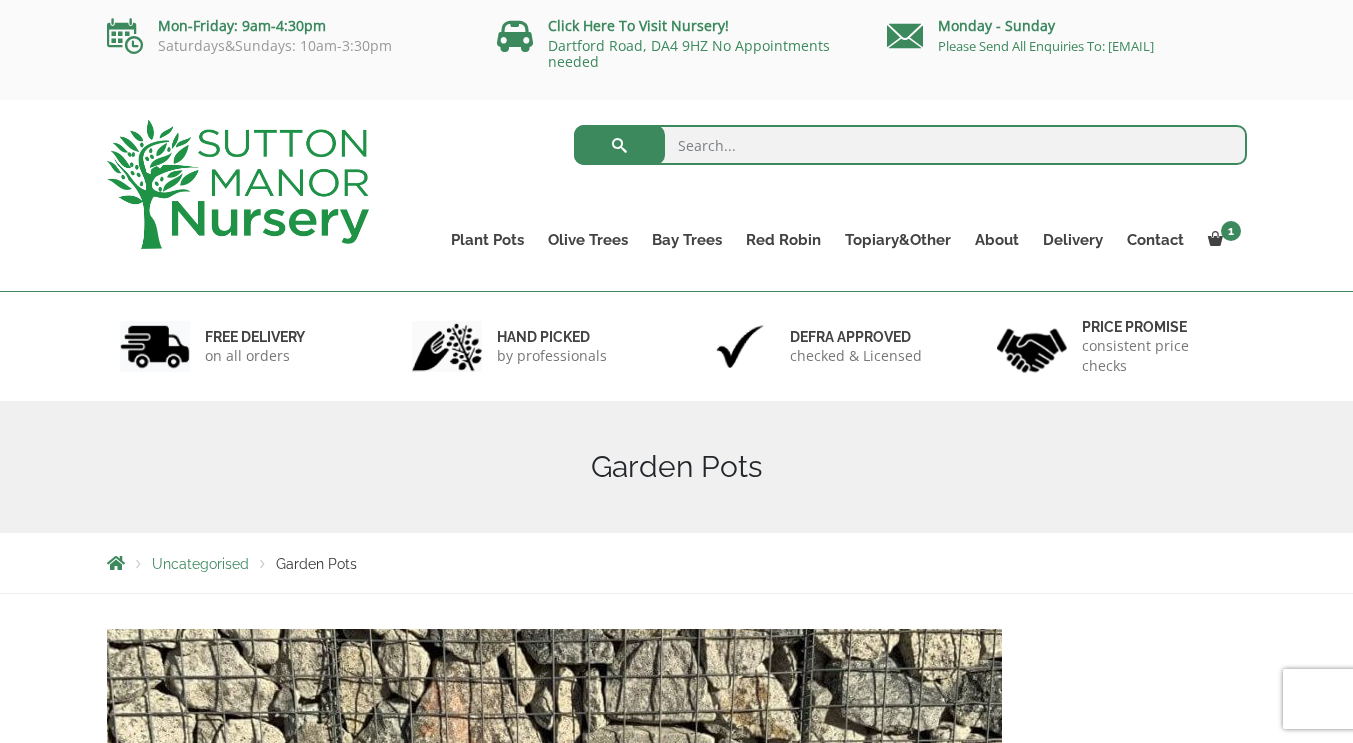 scroll, scrollTop: 0, scrollLeft: 0, axis: both 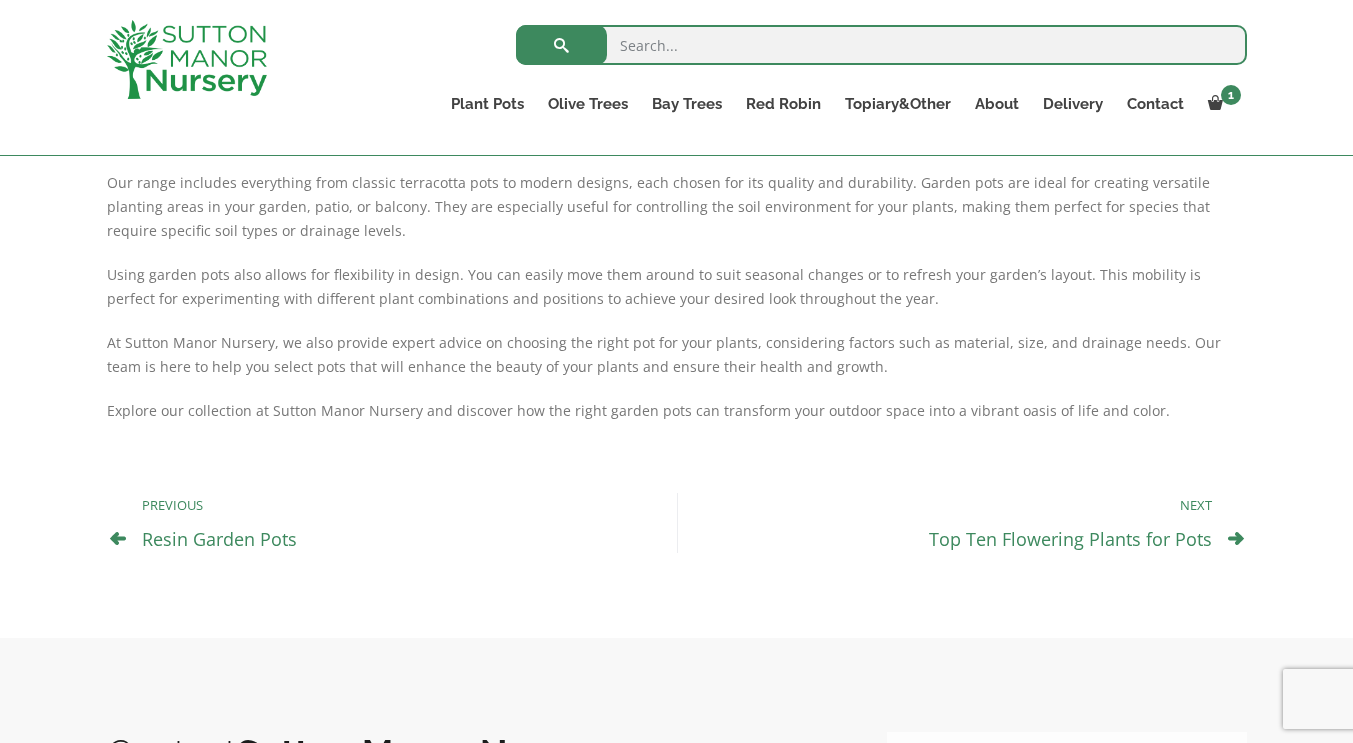 click on "Resin Bonded Pots" at bounding box center (0, 0) 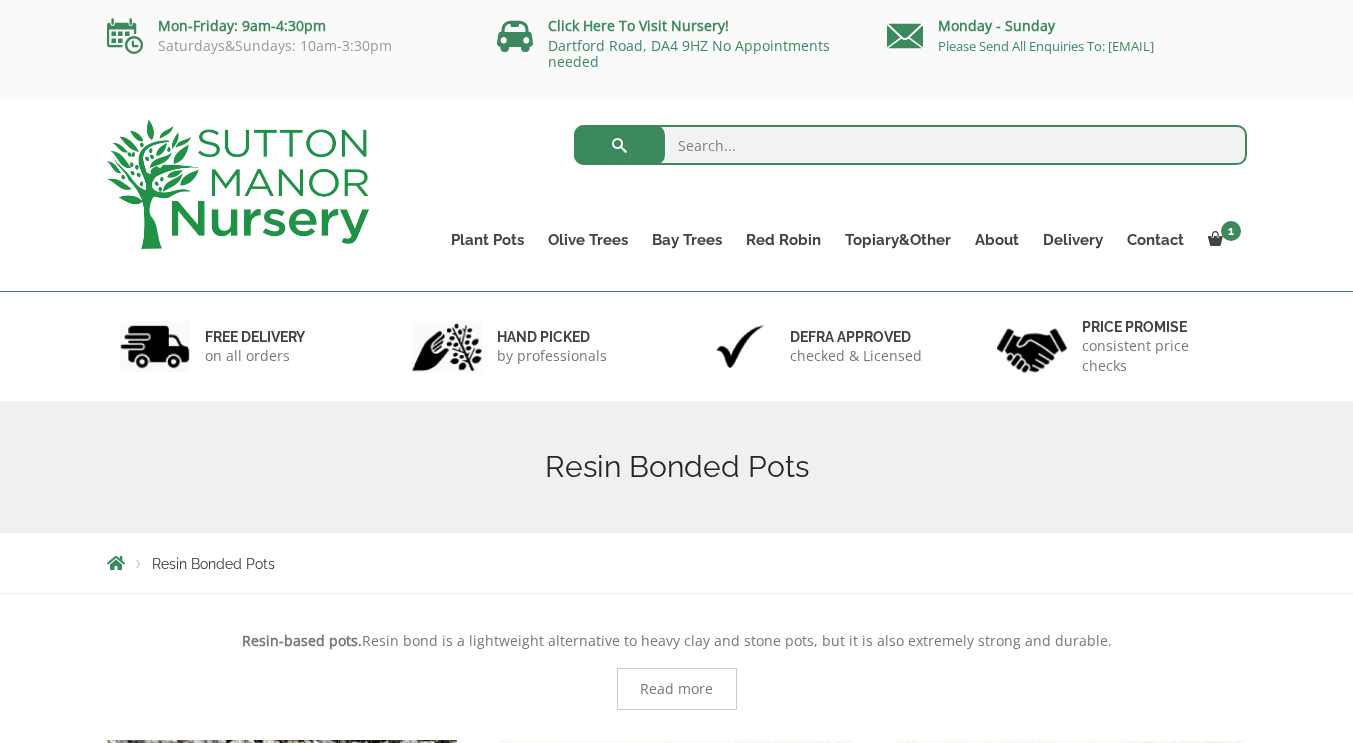 scroll, scrollTop: 0, scrollLeft: 0, axis: both 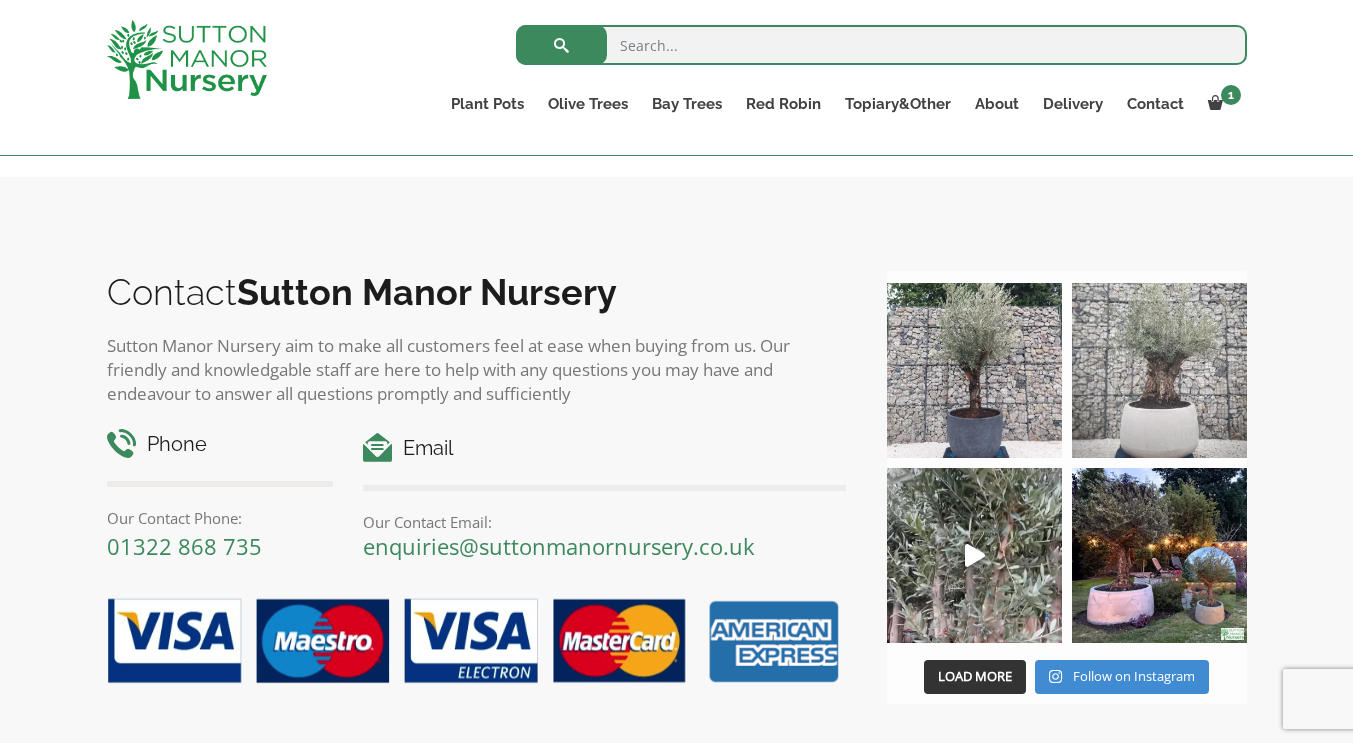 click at bounding box center (1159, 370) 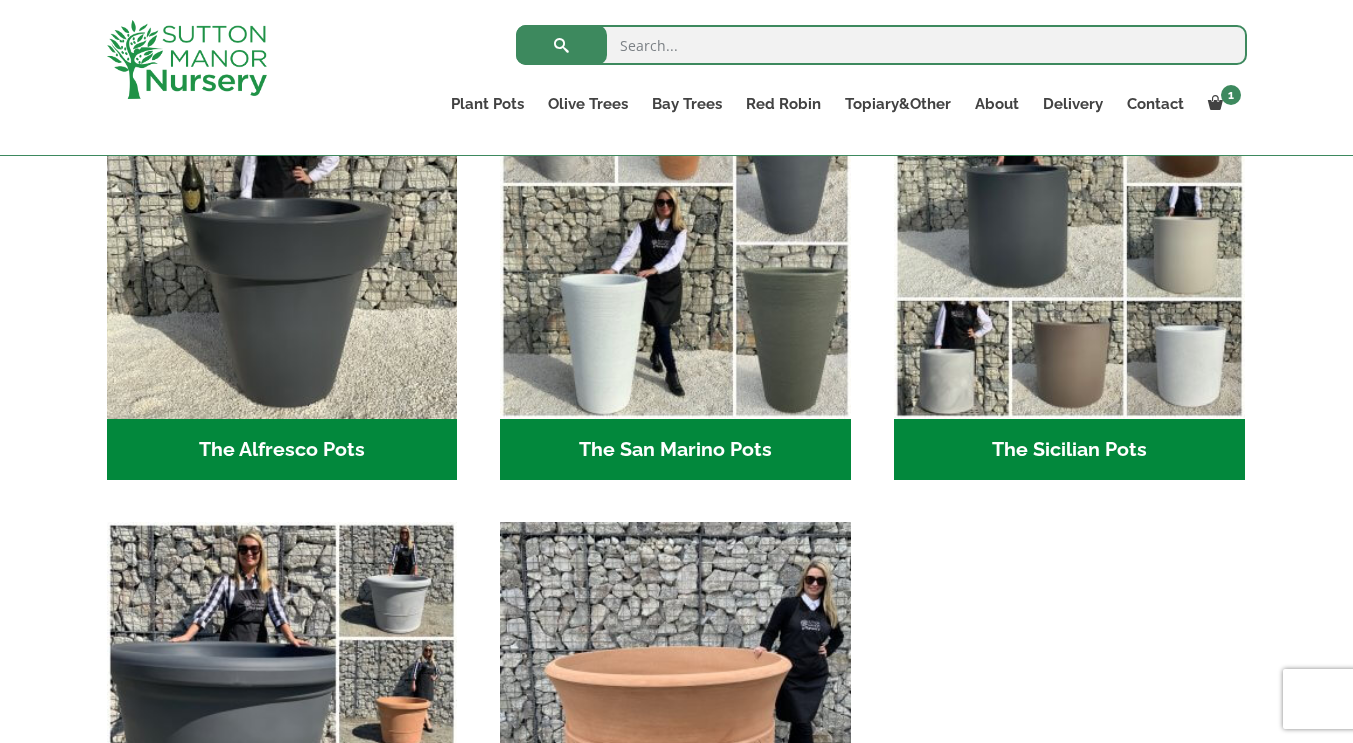 scroll, scrollTop: 2000, scrollLeft: 0, axis: vertical 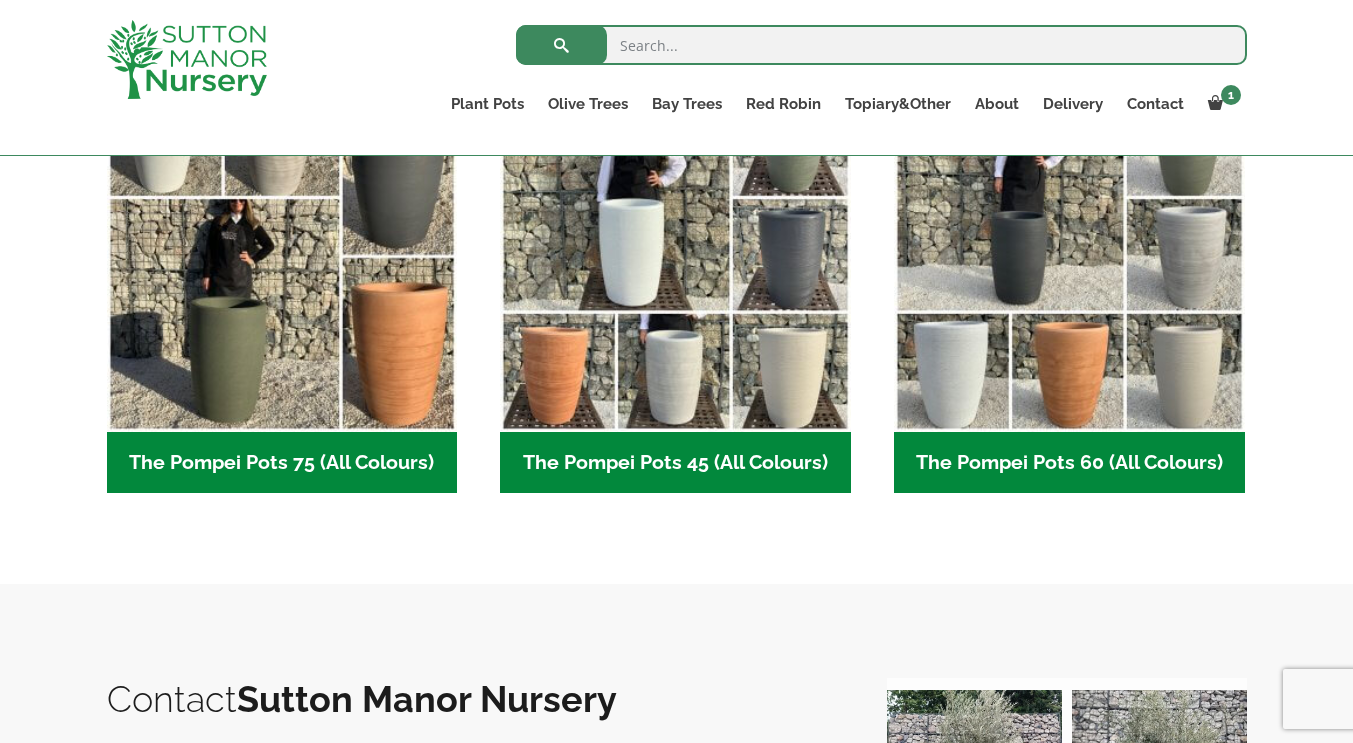 click on "The Pompei Pots 45 (All Colours)  (6)" at bounding box center (675, 463) 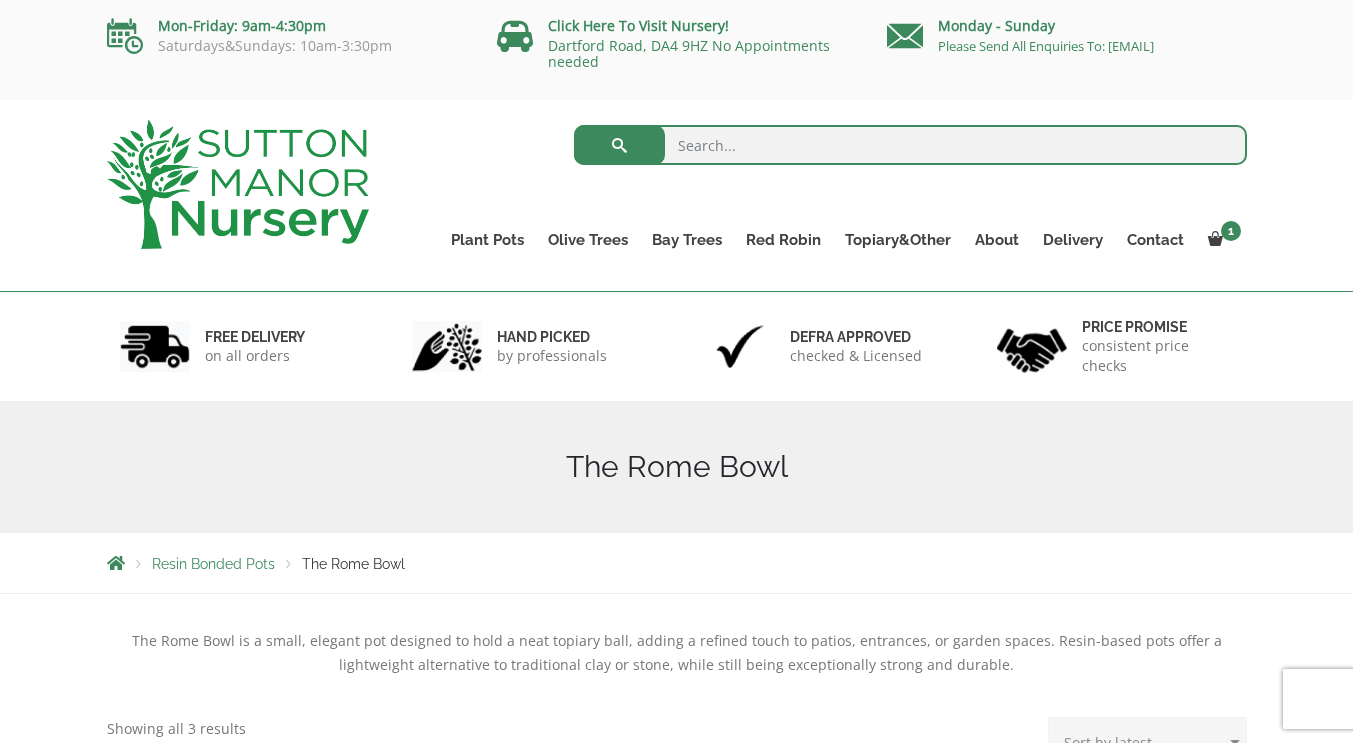 scroll, scrollTop: 0, scrollLeft: 0, axis: both 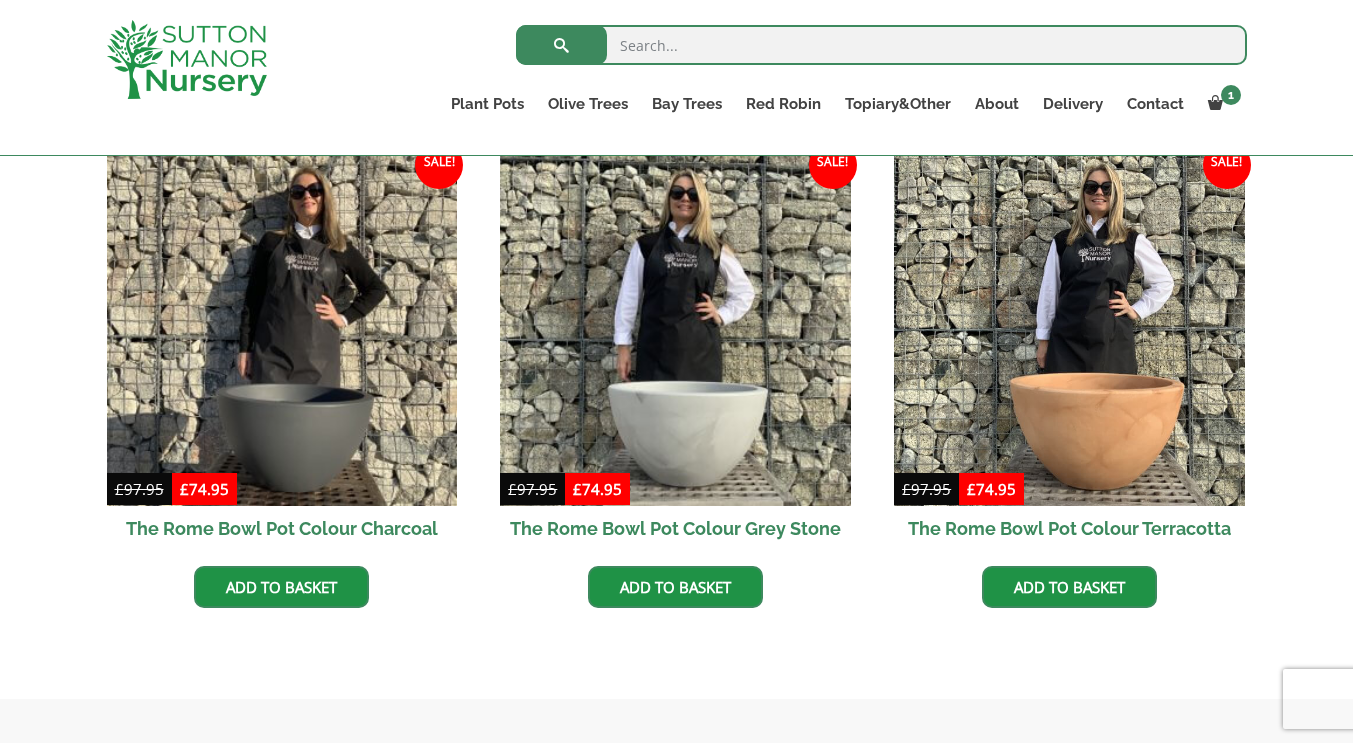 click on "×
The Barolo Pot 80 Colour Granite White (Resin)
1 ×  £ 284.95
Subtotal:   £ 284.95
View cart Checkout" at bounding box center (0, 0) 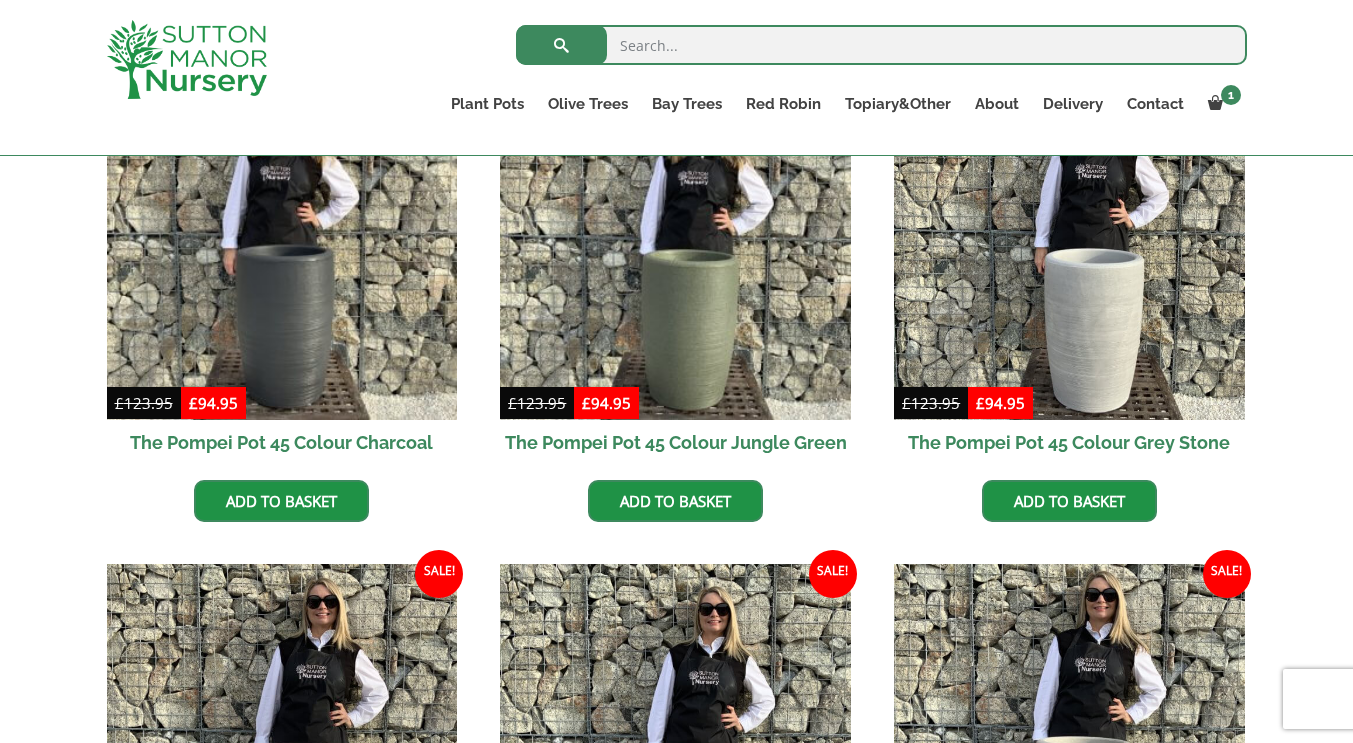 scroll, scrollTop: 0, scrollLeft: 0, axis: both 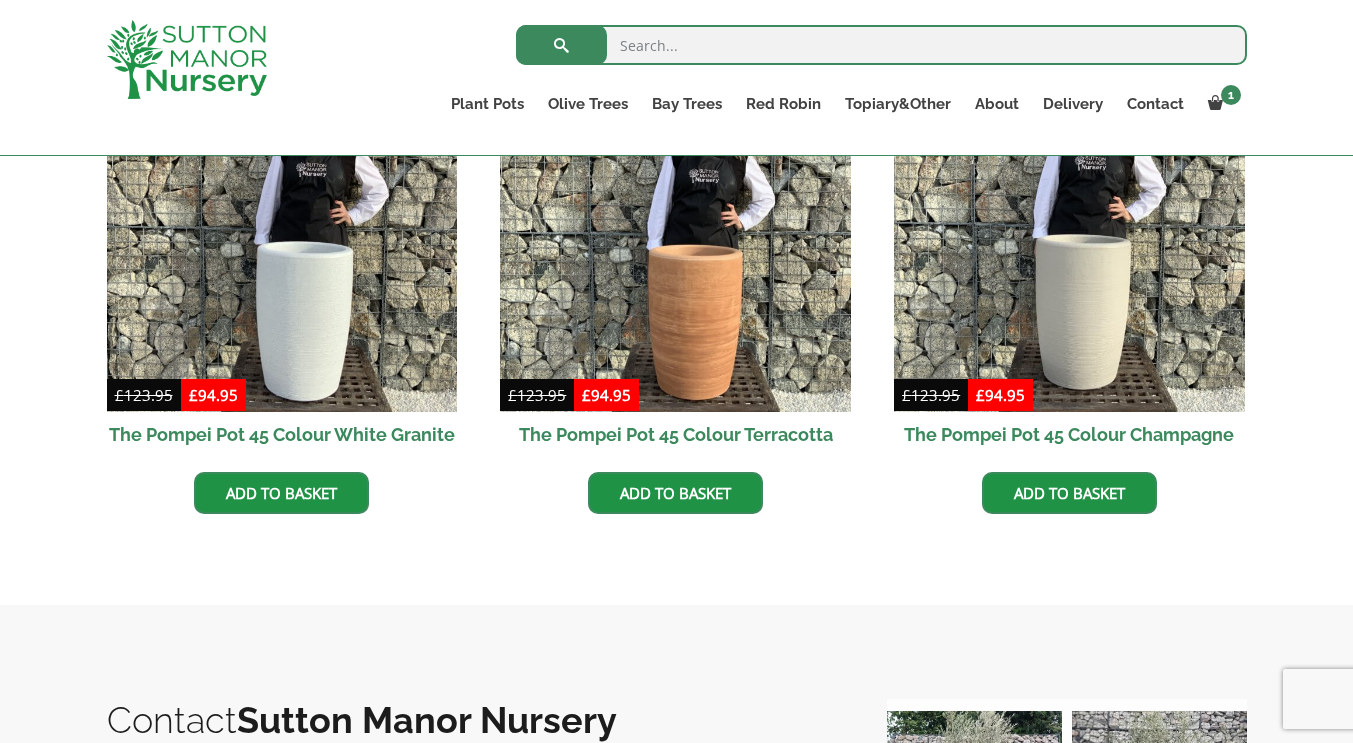 click at bounding box center [282, 237] 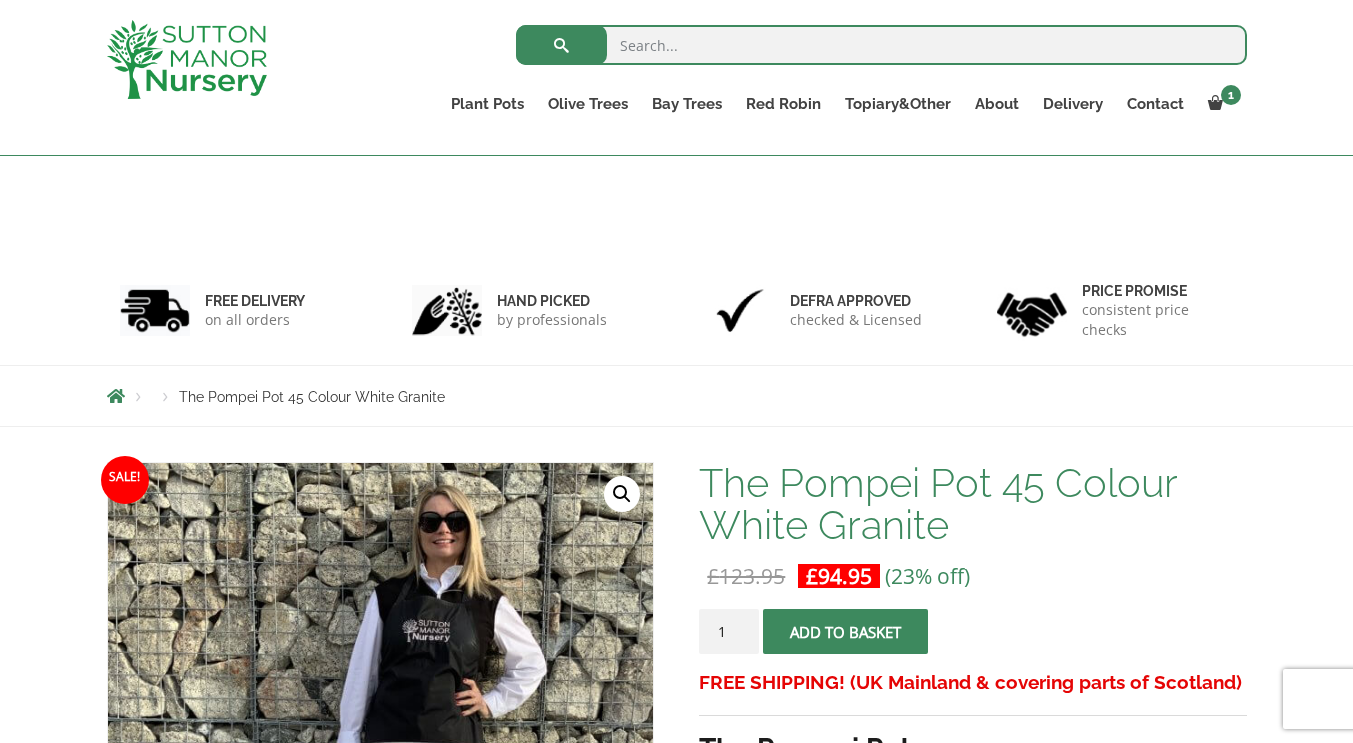 scroll, scrollTop: 600, scrollLeft: 0, axis: vertical 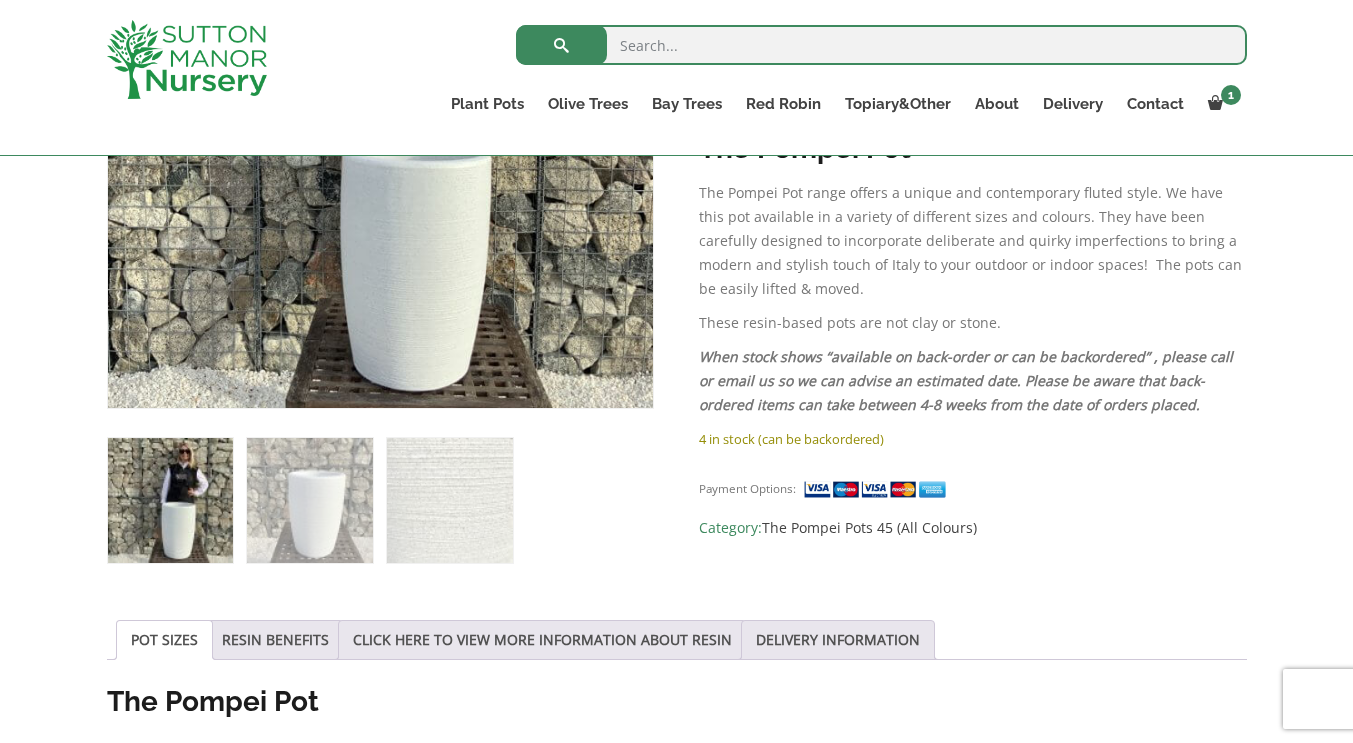 click on "×
The Barolo Pot 80 Colour Granite White (Resin)
1 ×  £ 284.95
Subtotal:   £ 284.95
View cart Checkout" at bounding box center (0, 0) 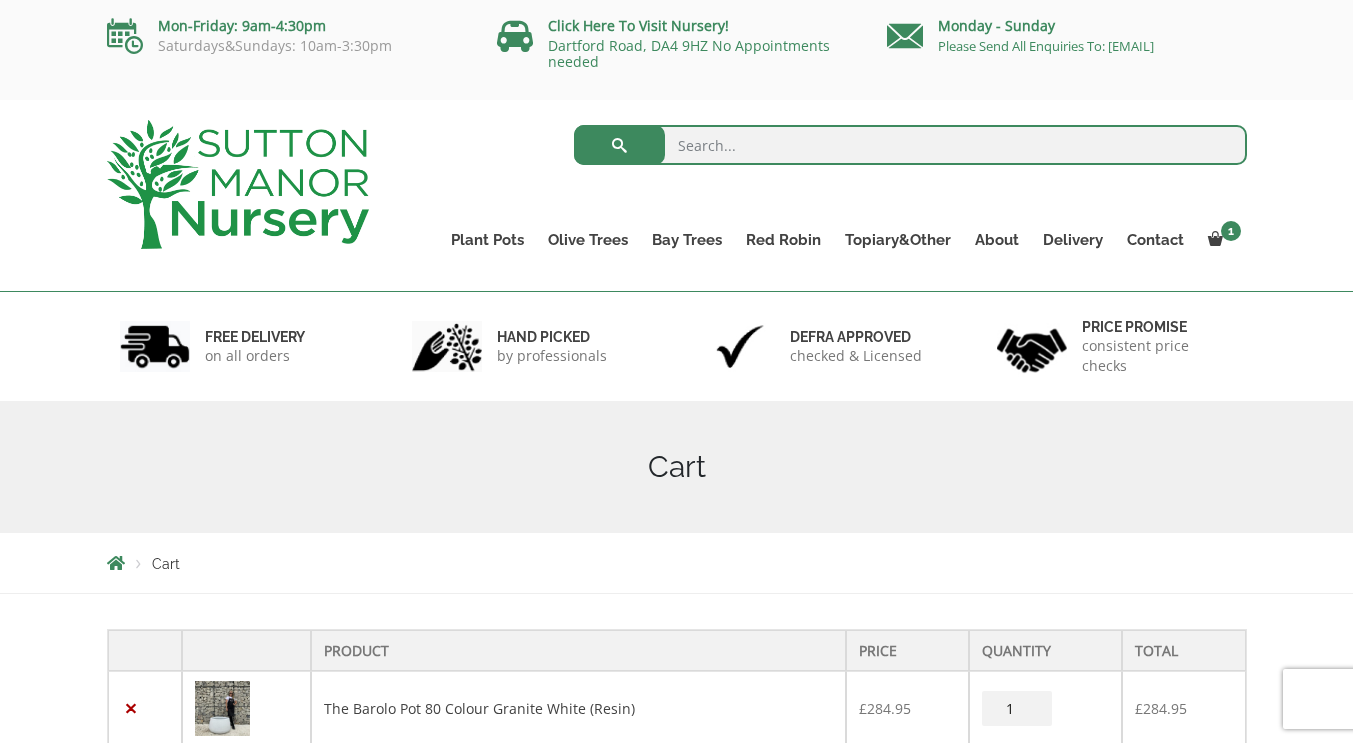 scroll, scrollTop: 0, scrollLeft: 0, axis: both 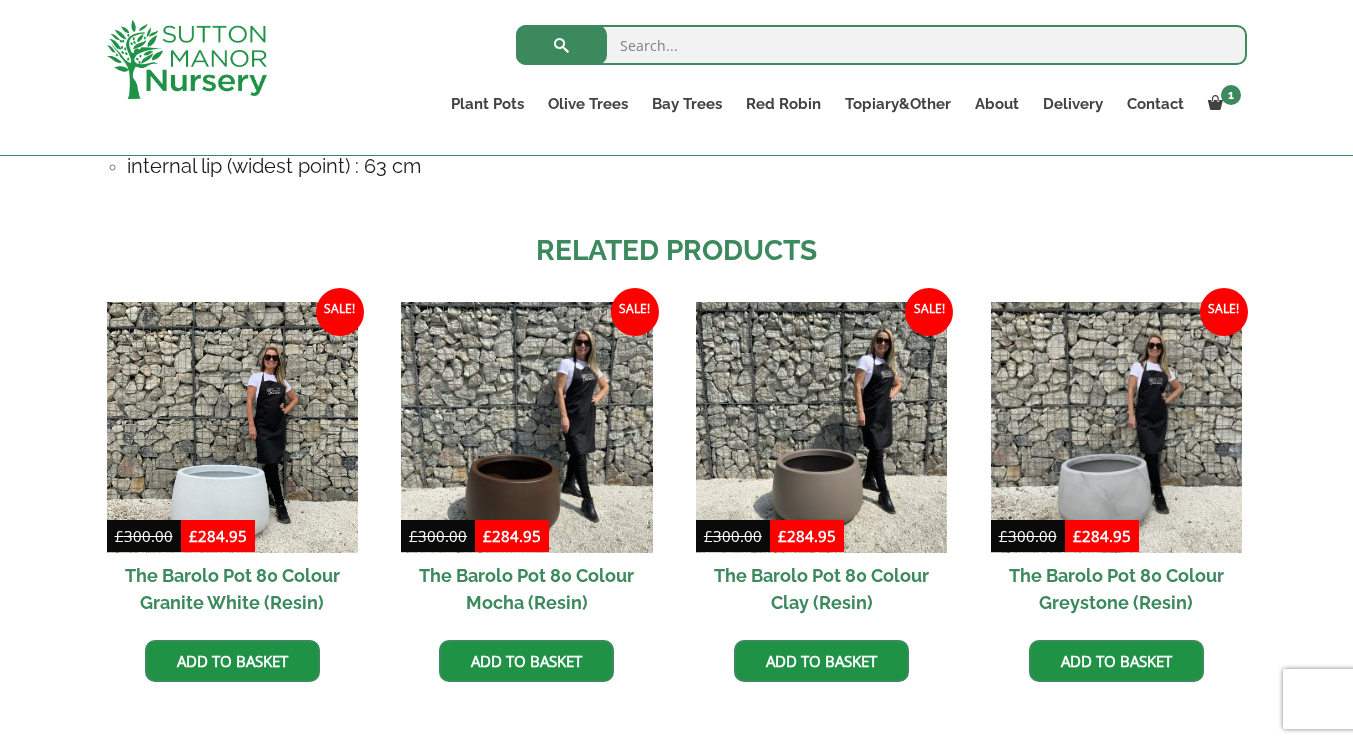 click at bounding box center [232, 427] 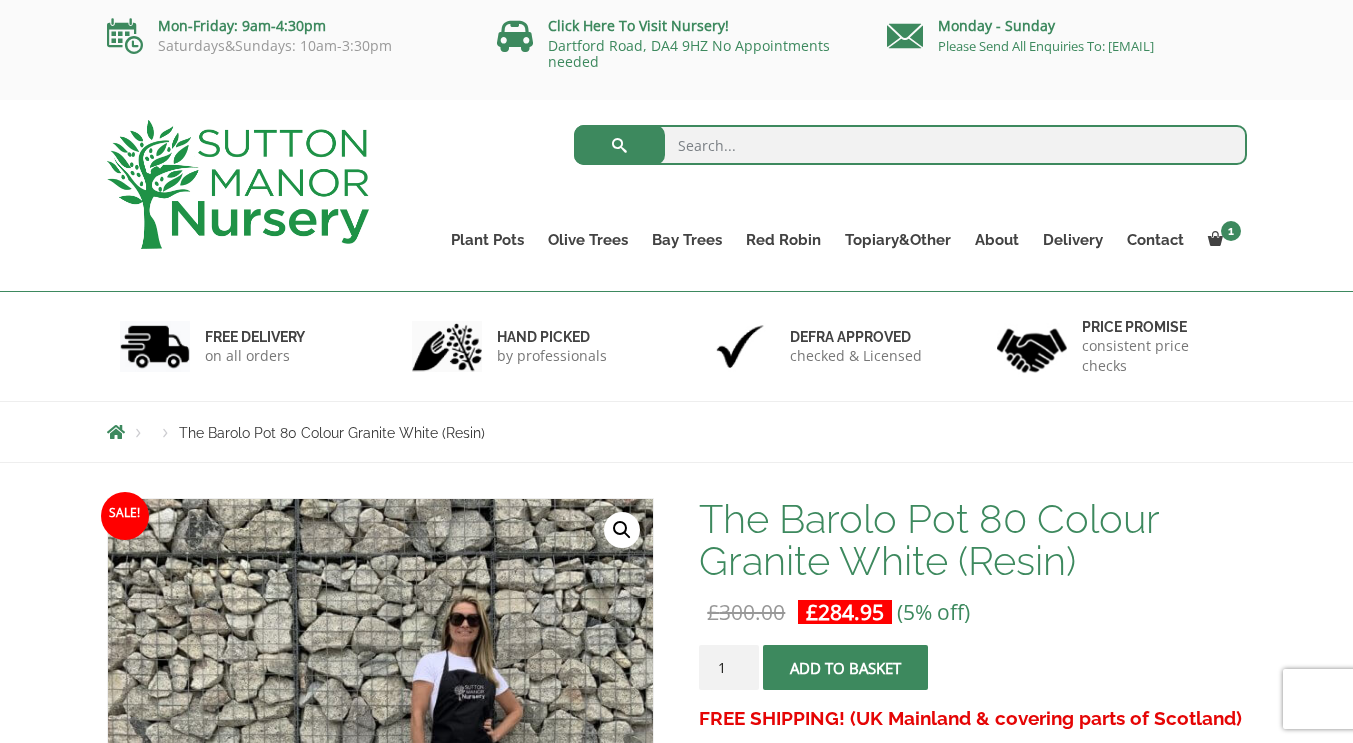 scroll, scrollTop: 0, scrollLeft: 0, axis: both 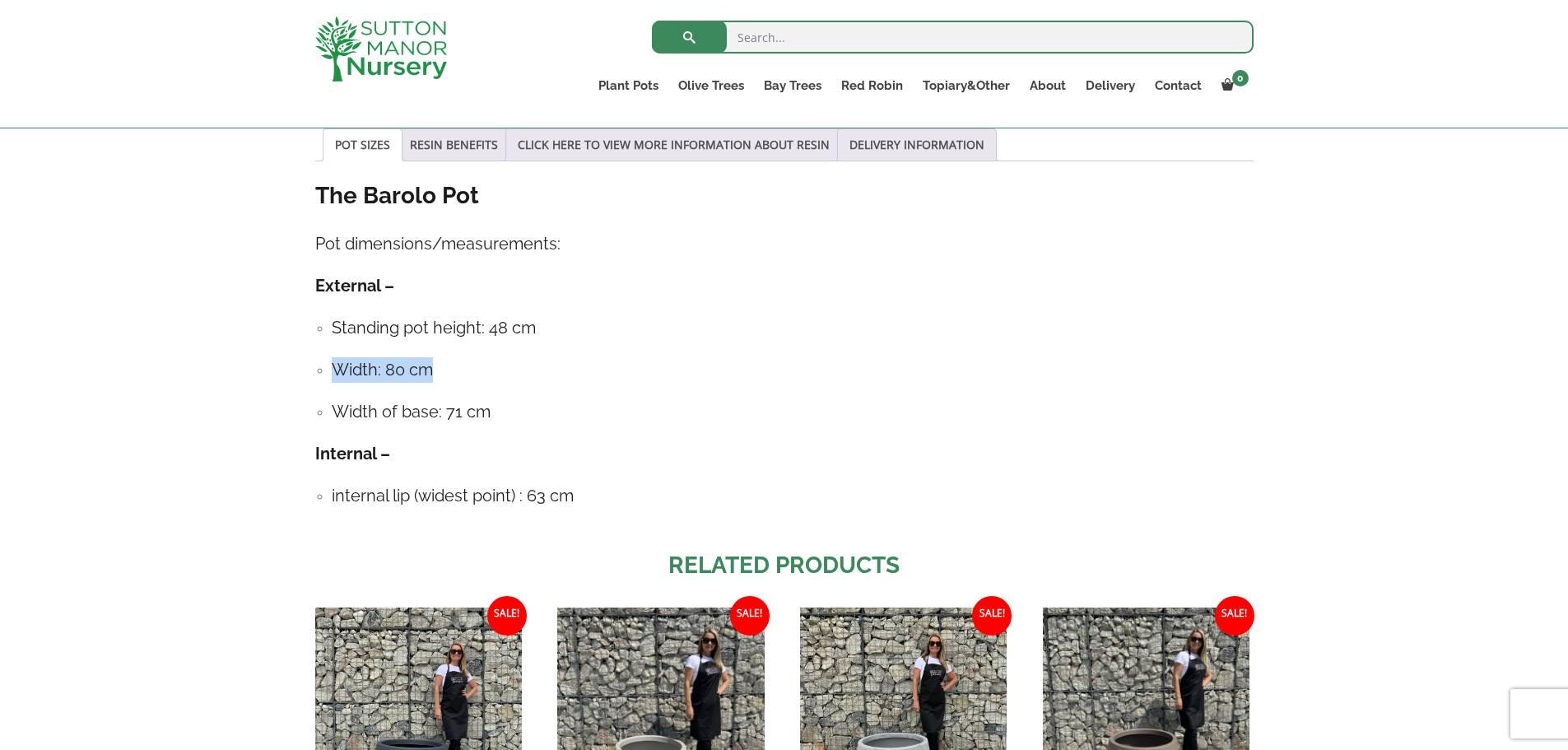 drag, startPoint x: 397, startPoint y: 367, endPoint x: 338, endPoint y: 365, distance: 59.033889 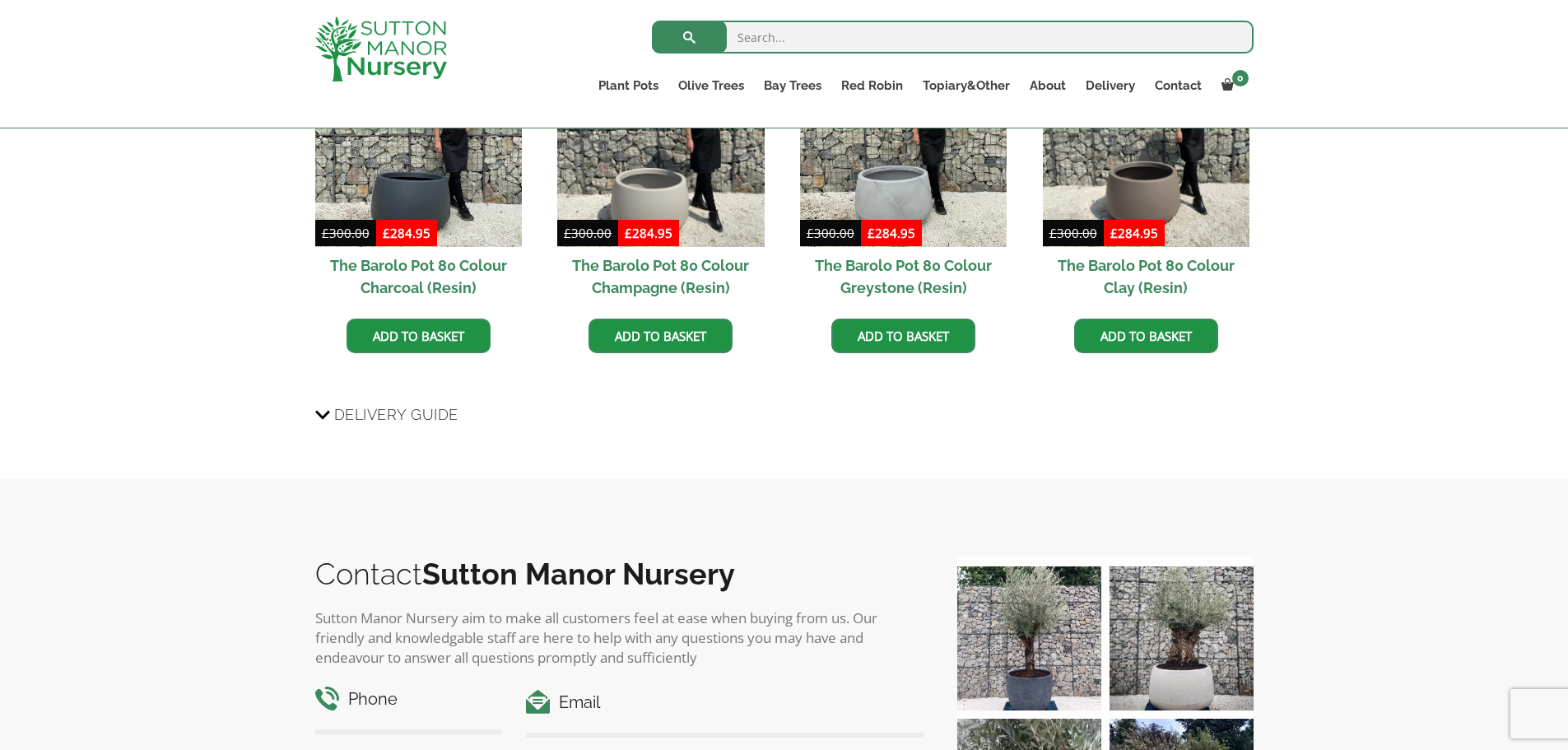 scroll, scrollTop: 1214, scrollLeft: 0, axis: vertical 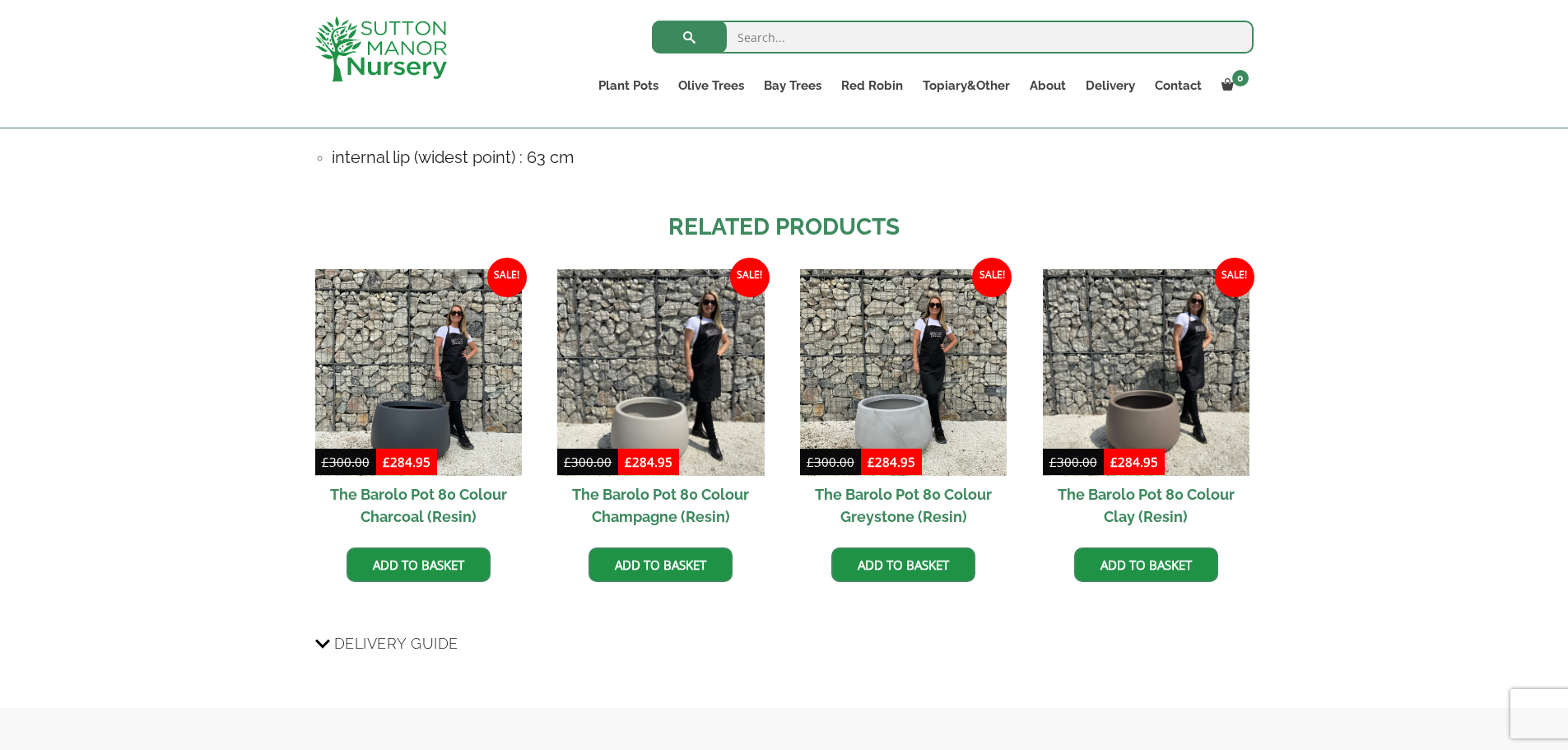 click at bounding box center (418, 372) 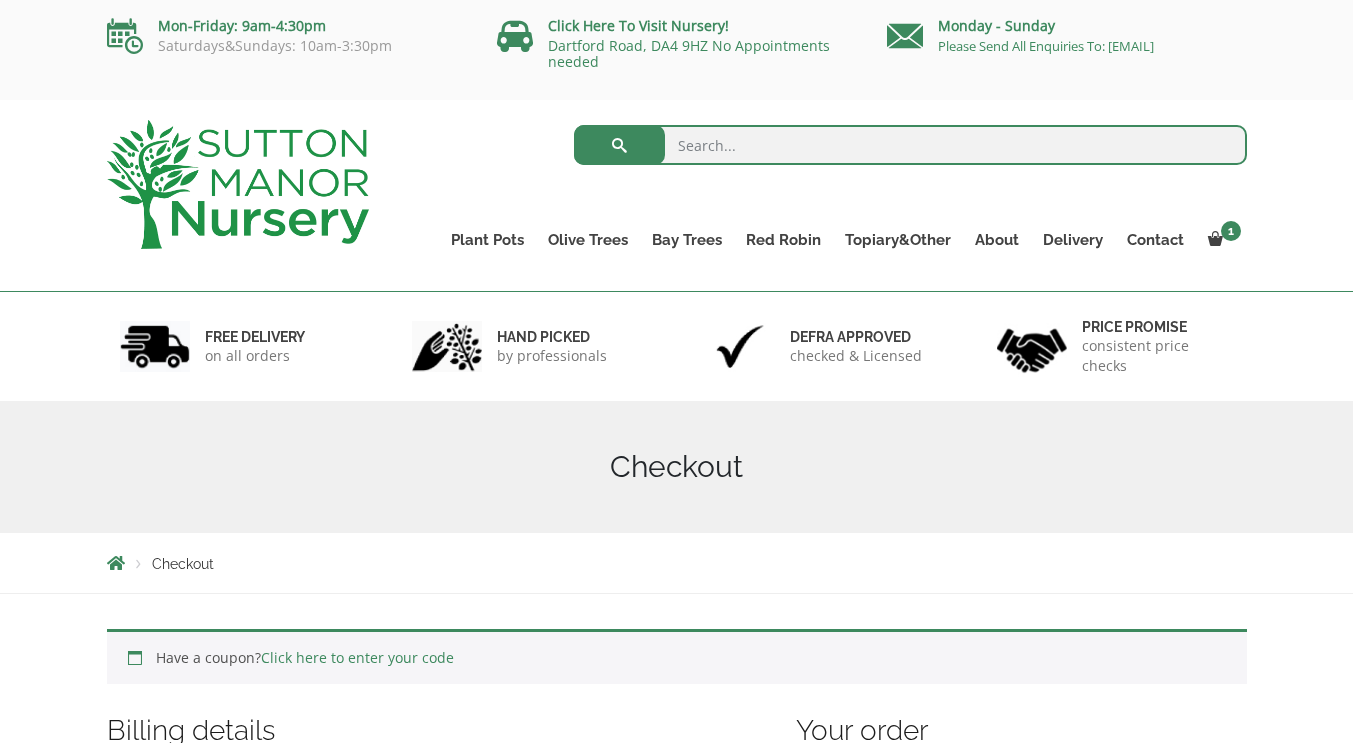 scroll, scrollTop: 0, scrollLeft: 0, axis: both 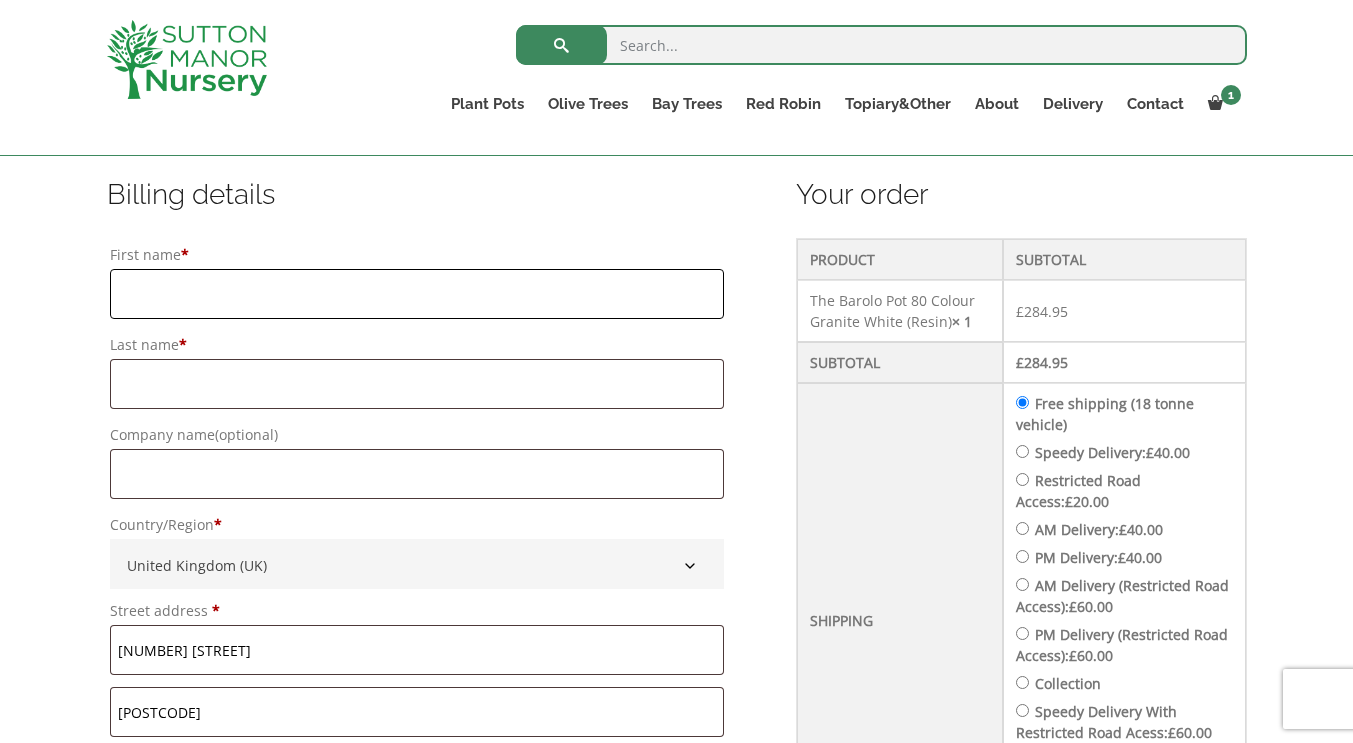 click on "First name  *" at bounding box center (417, 294) 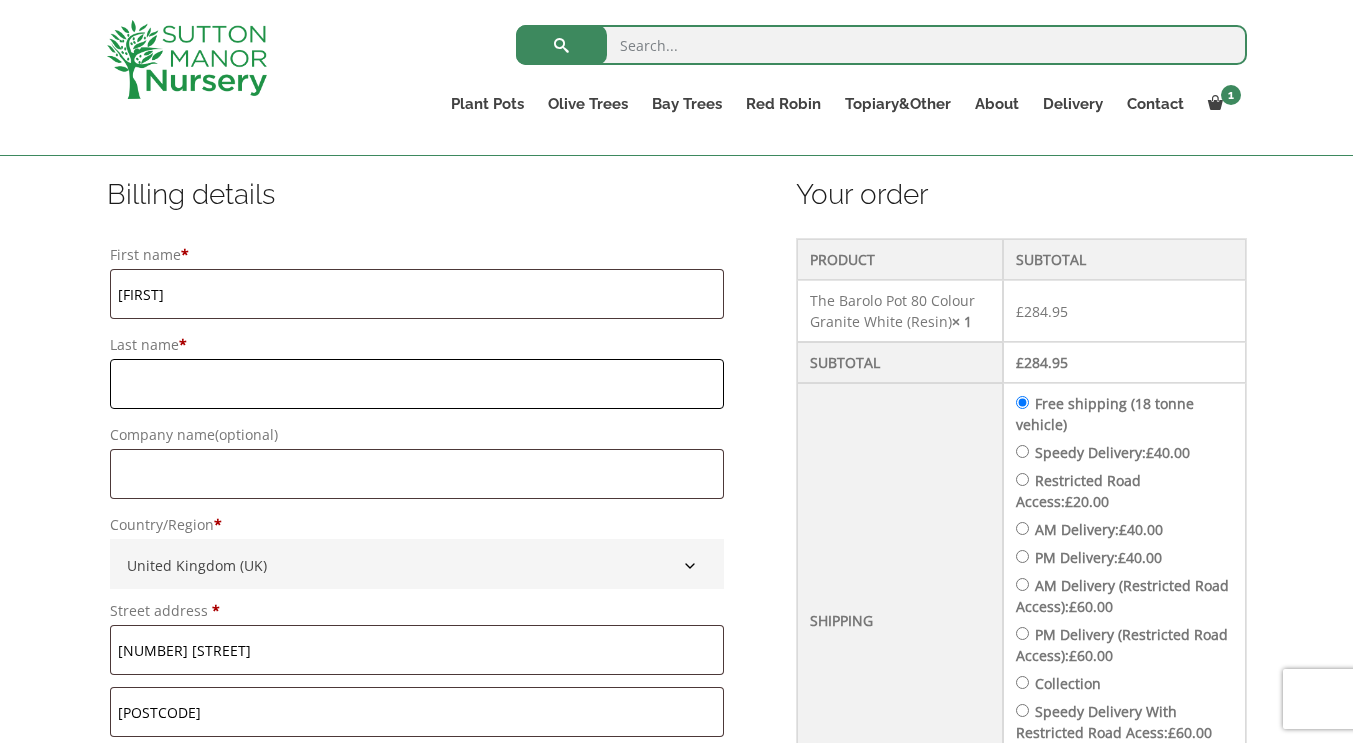 type on "[LAST]" 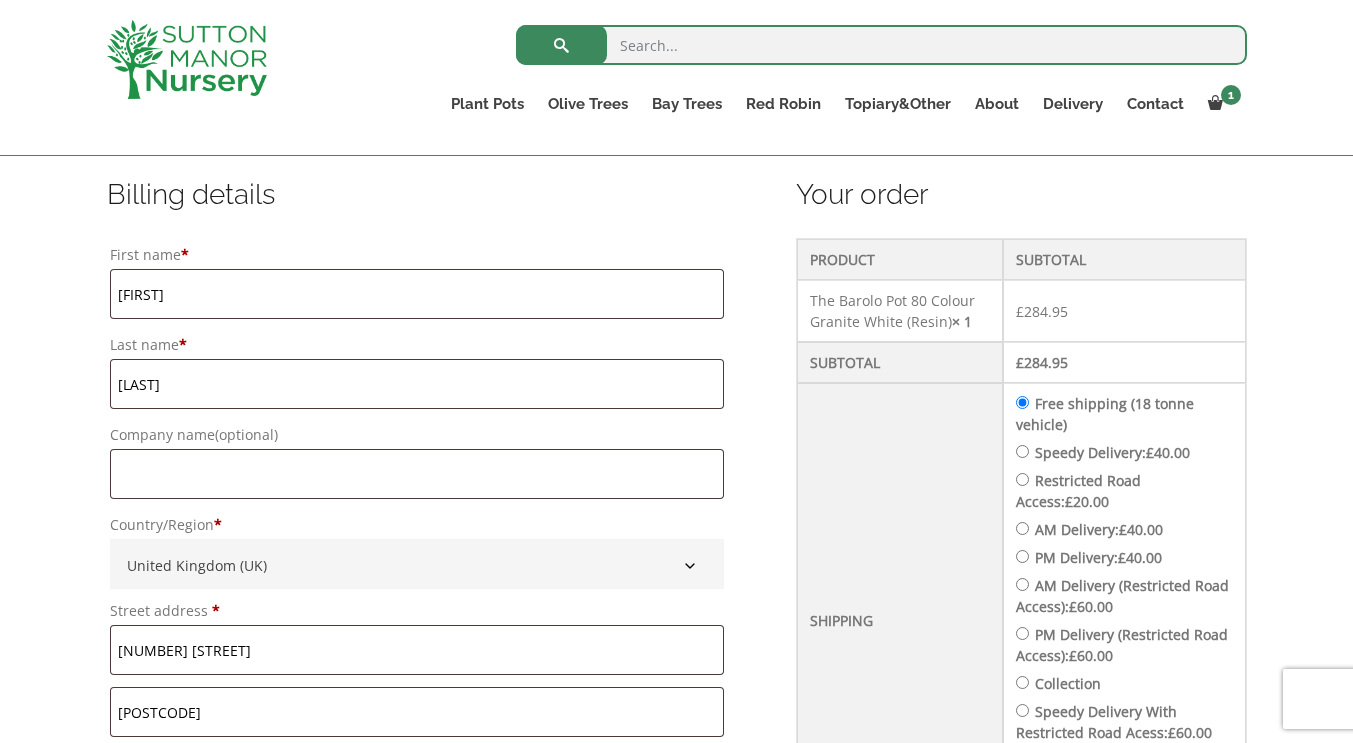 type on "07534368539" 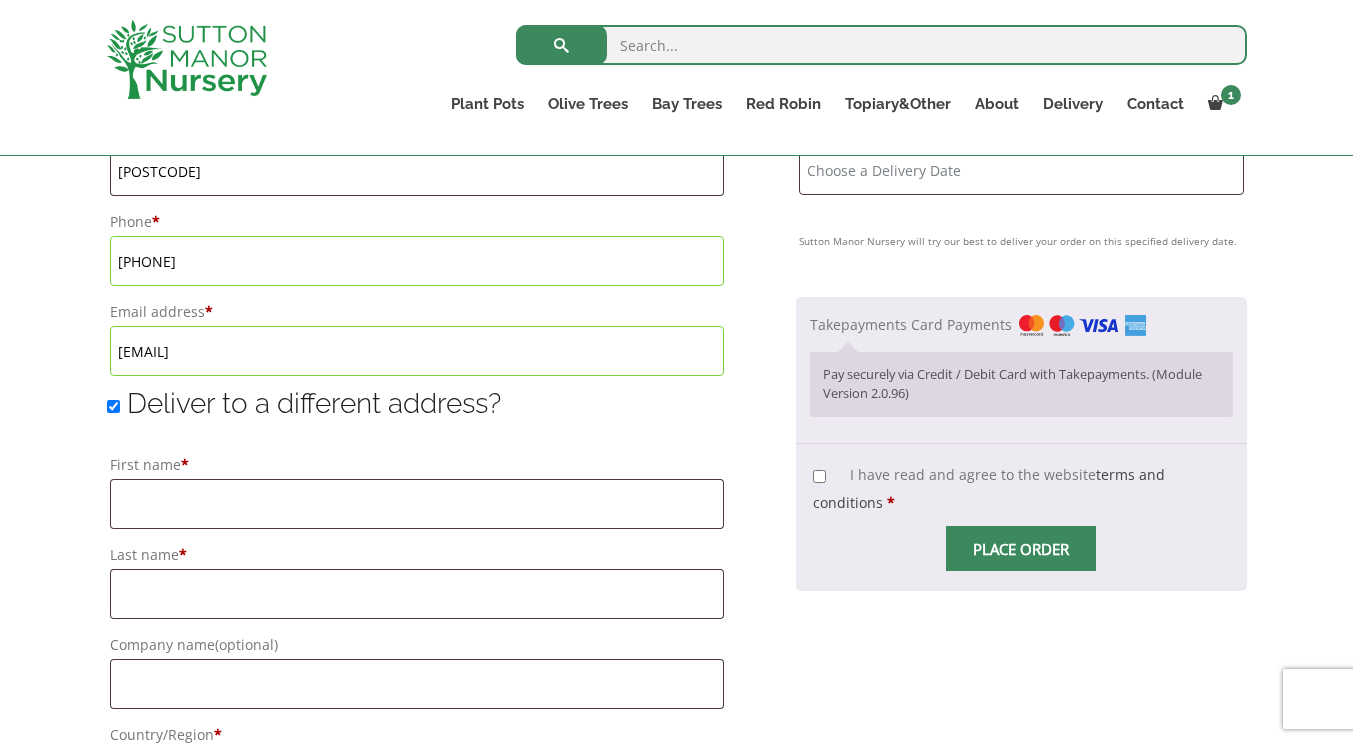 scroll, scrollTop: 1400, scrollLeft: 0, axis: vertical 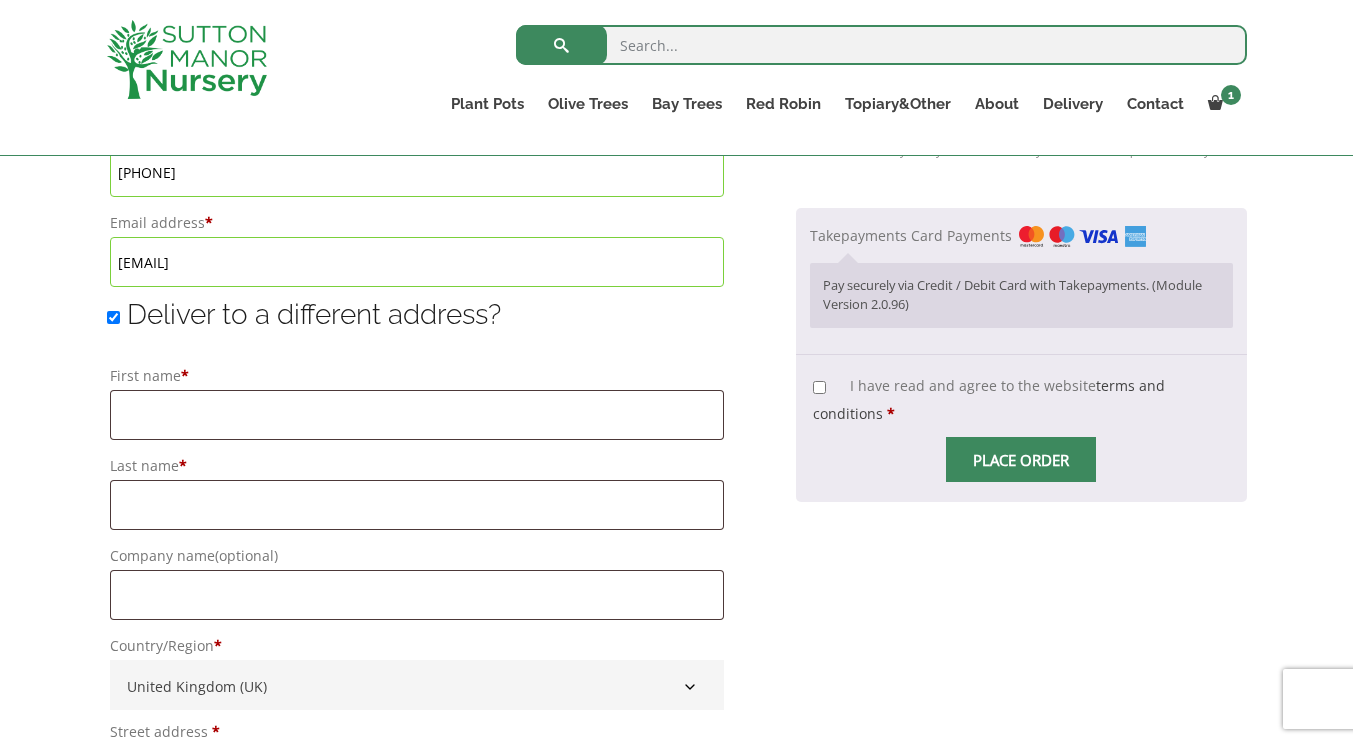drag, startPoint x: 219, startPoint y: 393, endPoint x: 219, endPoint y: 410, distance: 17 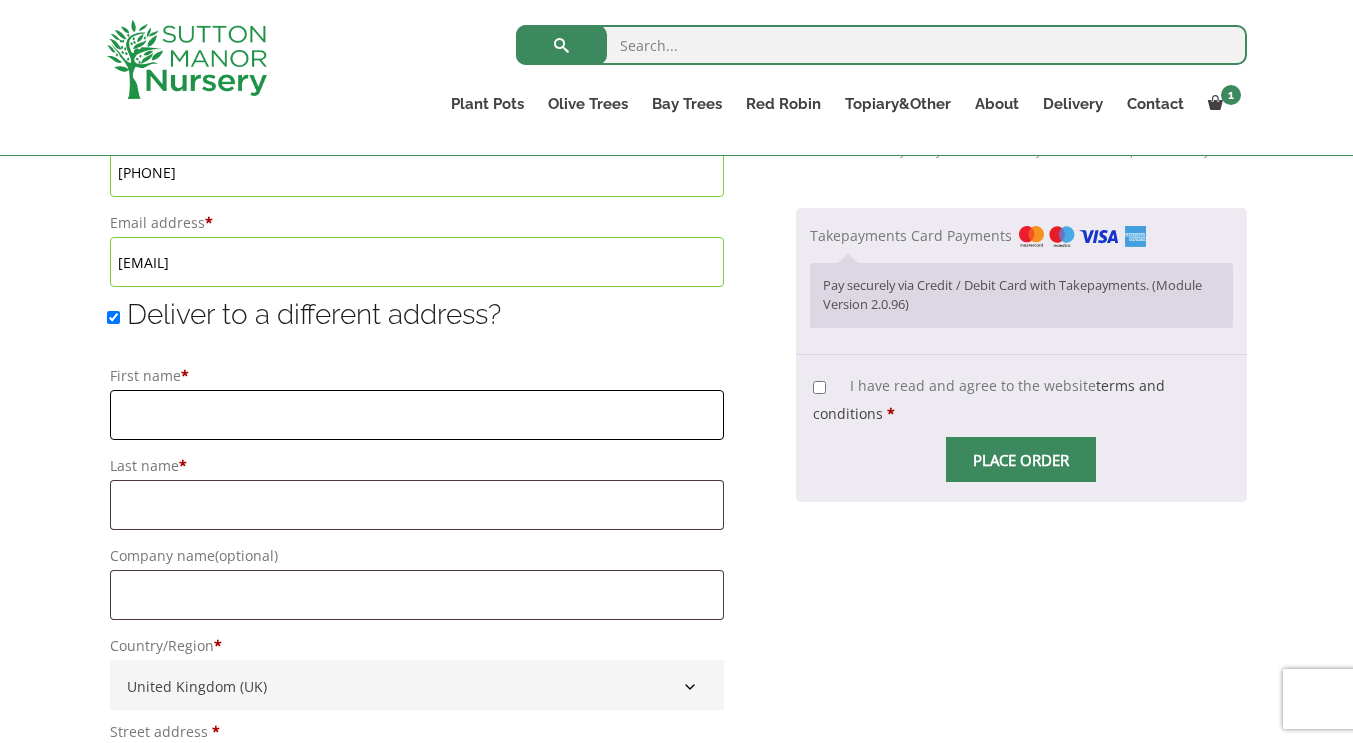 click on "First name  *" at bounding box center (417, 415) 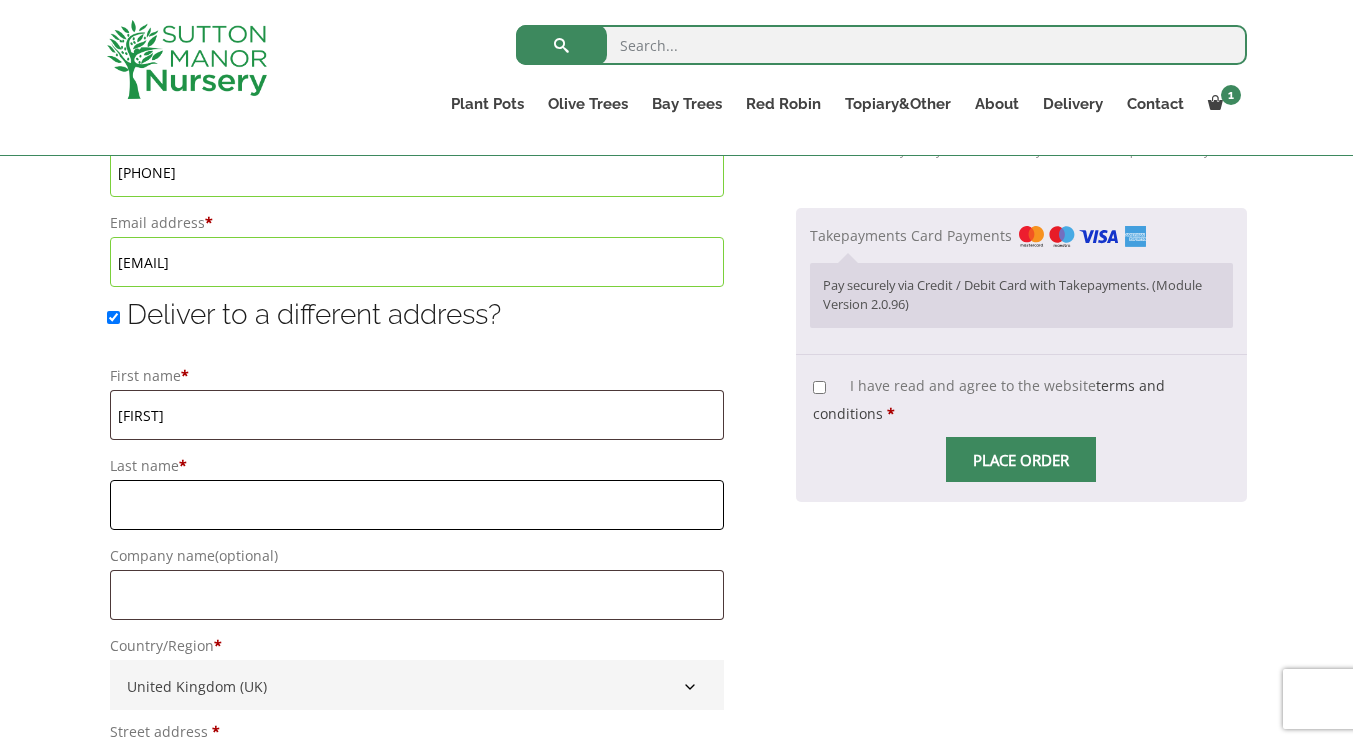 type on "garbarz" 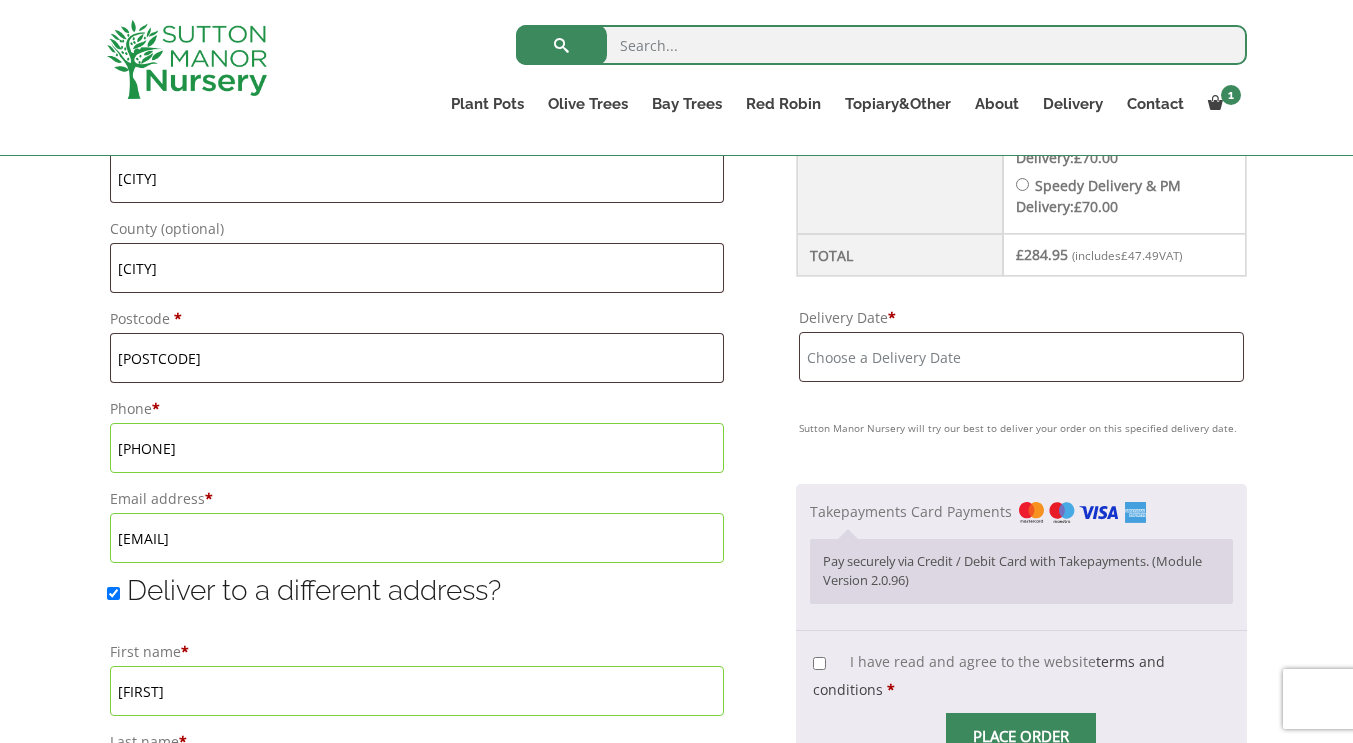 scroll, scrollTop: 1000, scrollLeft: 0, axis: vertical 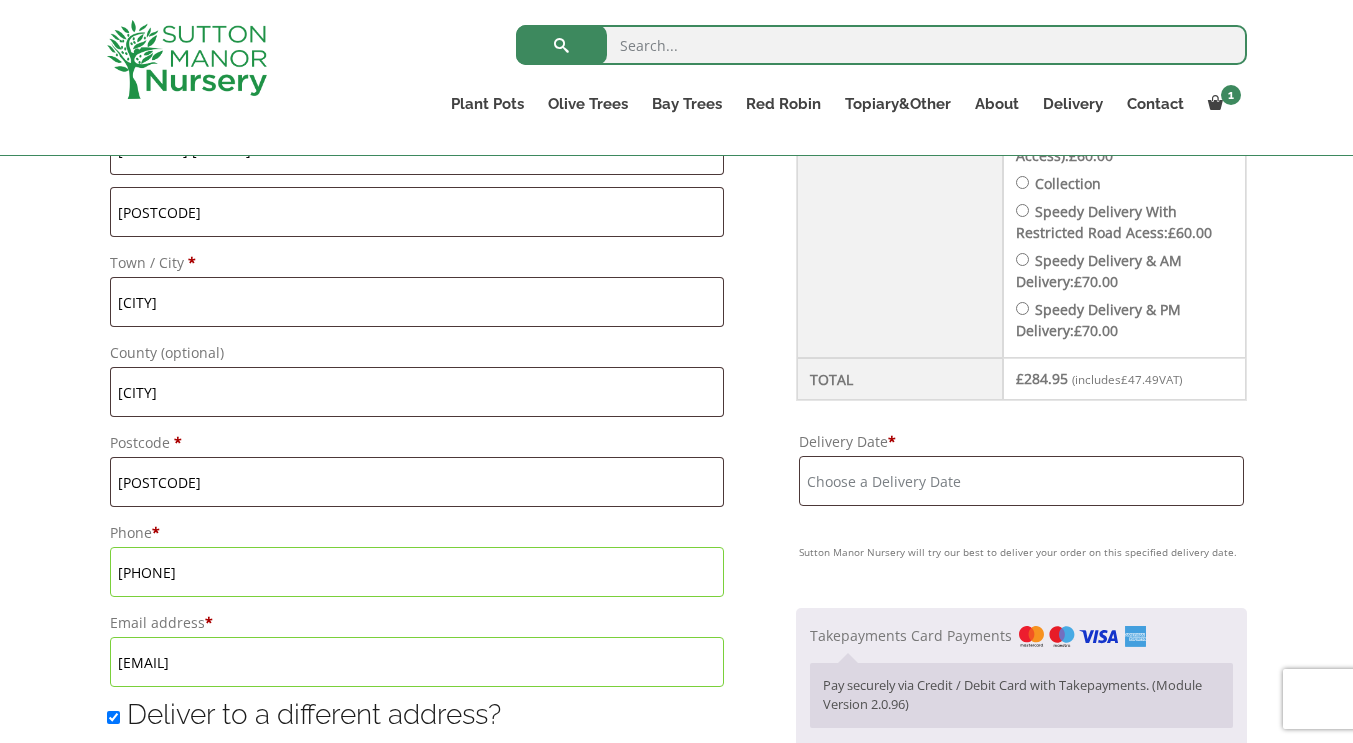 click on "Delivery Date *" at bounding box center [1021, 481] 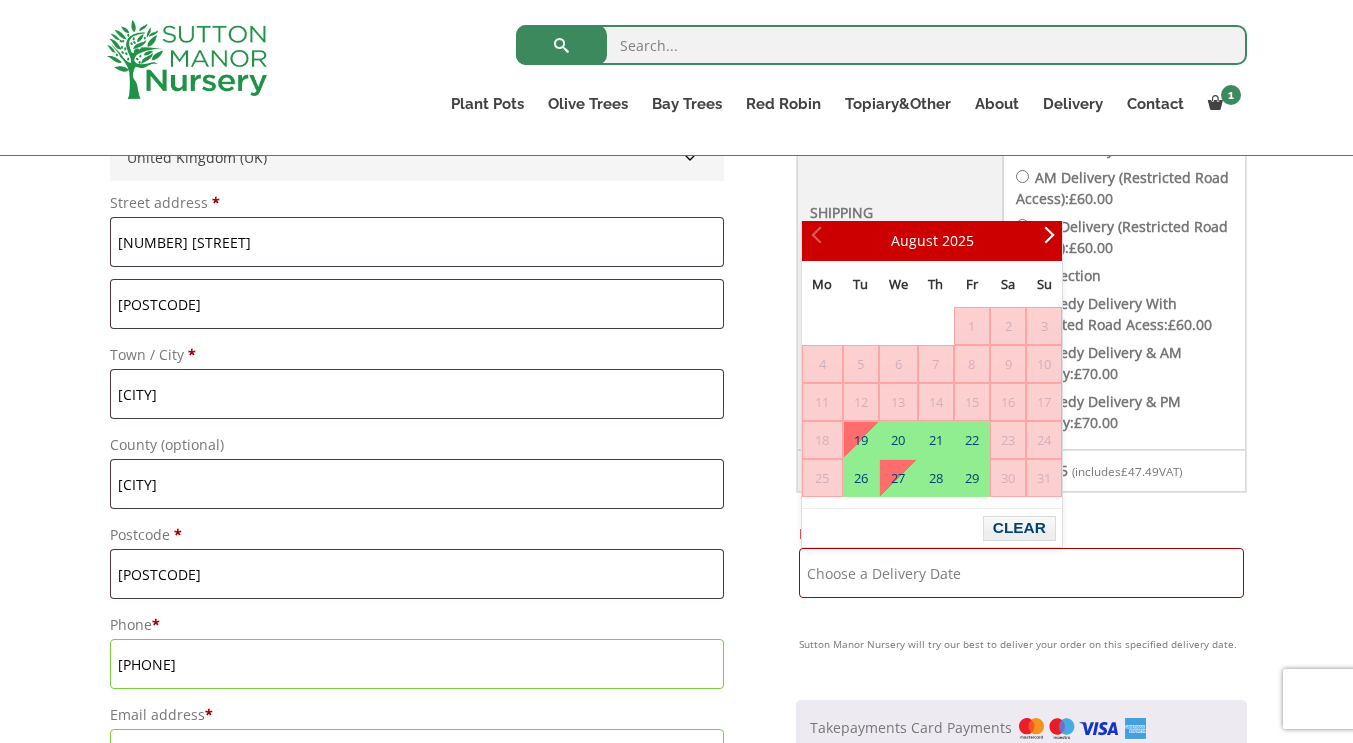 scroll, scrollTop: 1000, scrollLeft: 0, axis: vertical 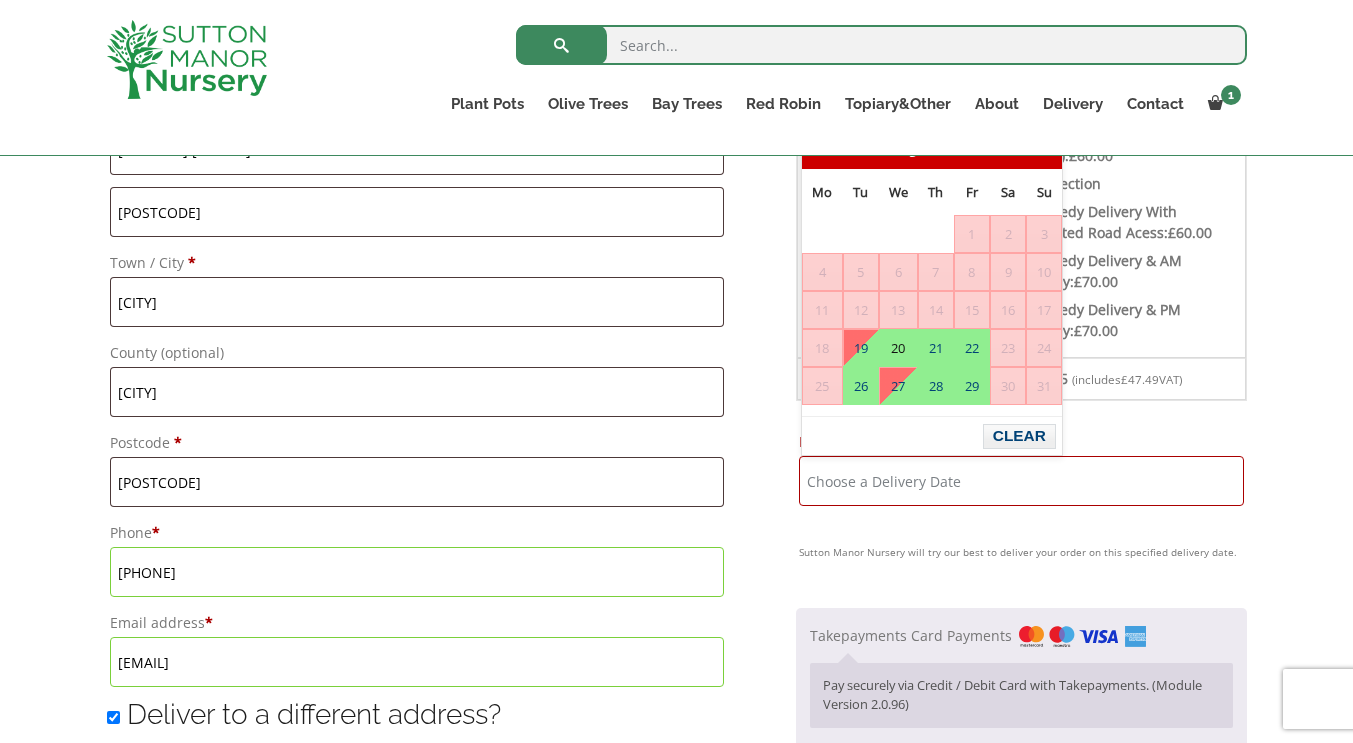 click on "20" at bounding box center (898, 348) 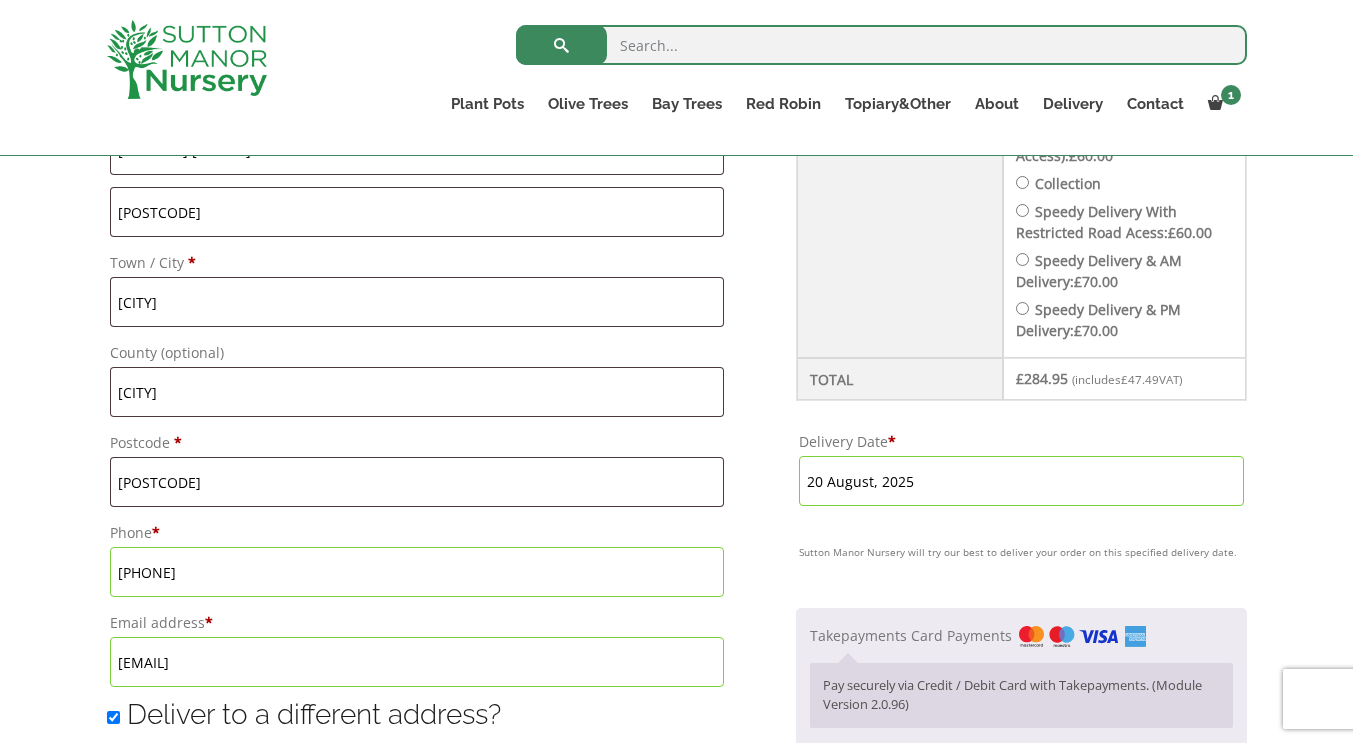 click on "20 August, 2025" at bounding box center (1021, 481) 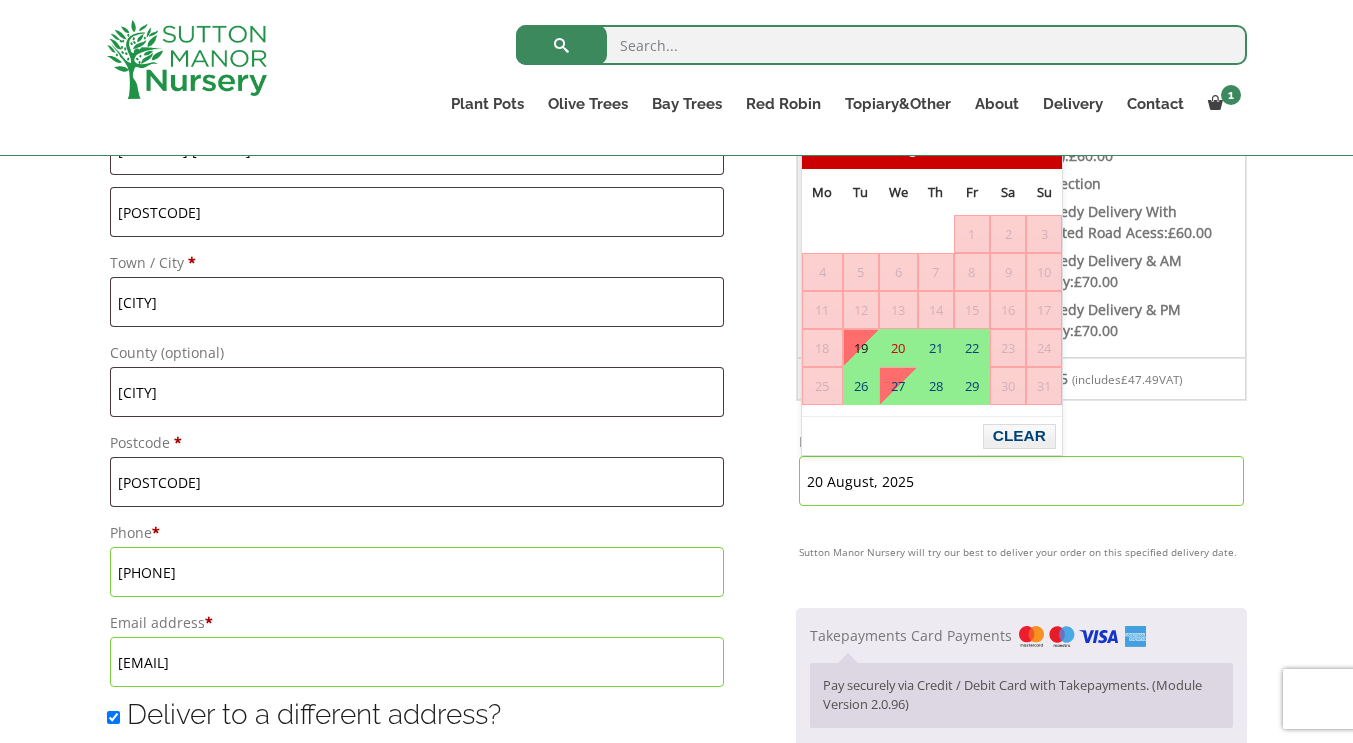 click on "19" at bounding box center [861, 348] 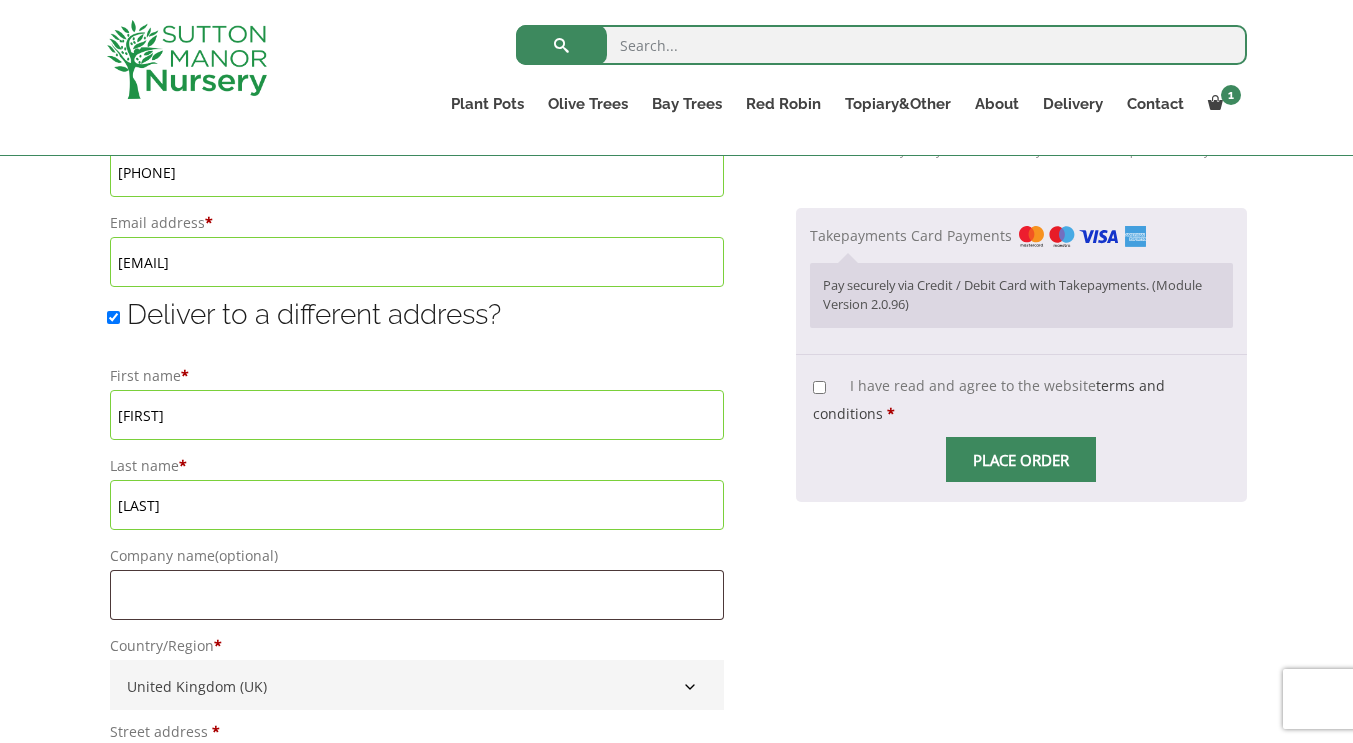 scroll, scrollTop: 1200, scrollLeft: 0, axis: vertical 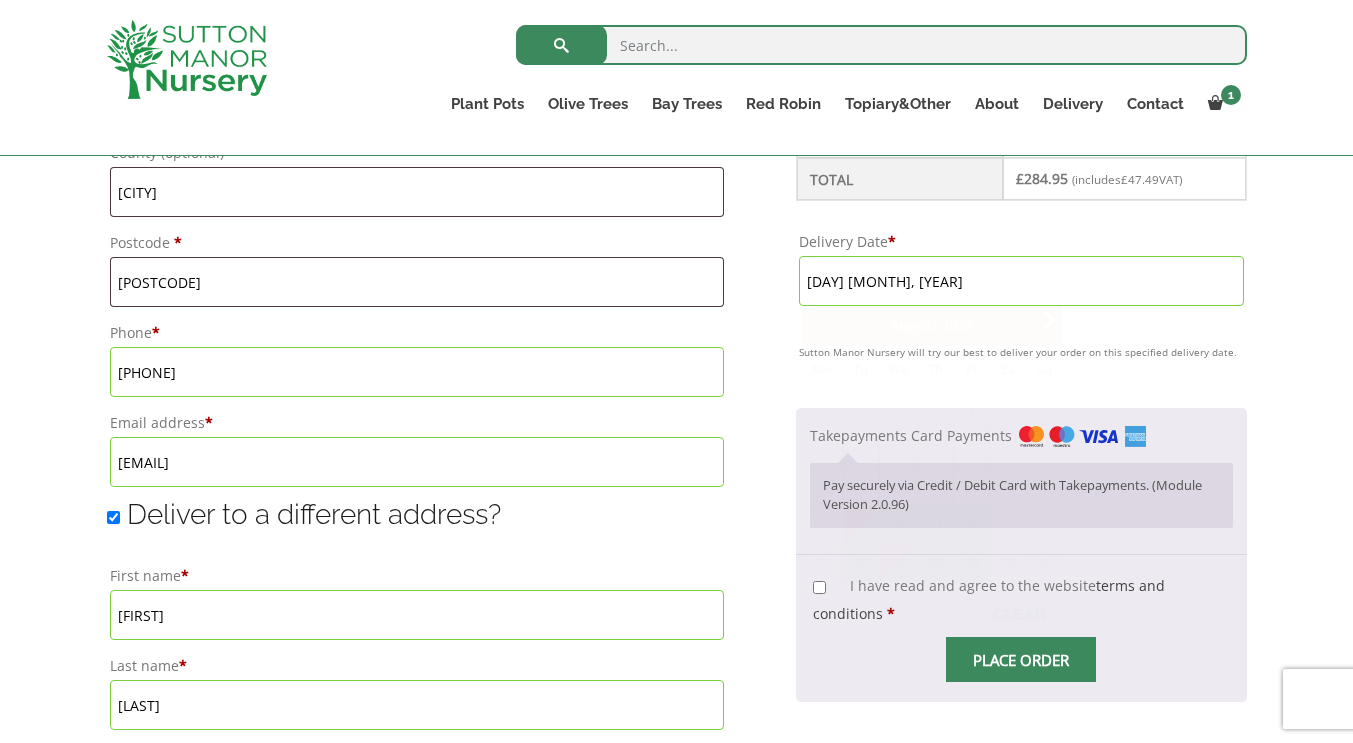 click on "19 August, 2025" at bounding box center (1021, 281) 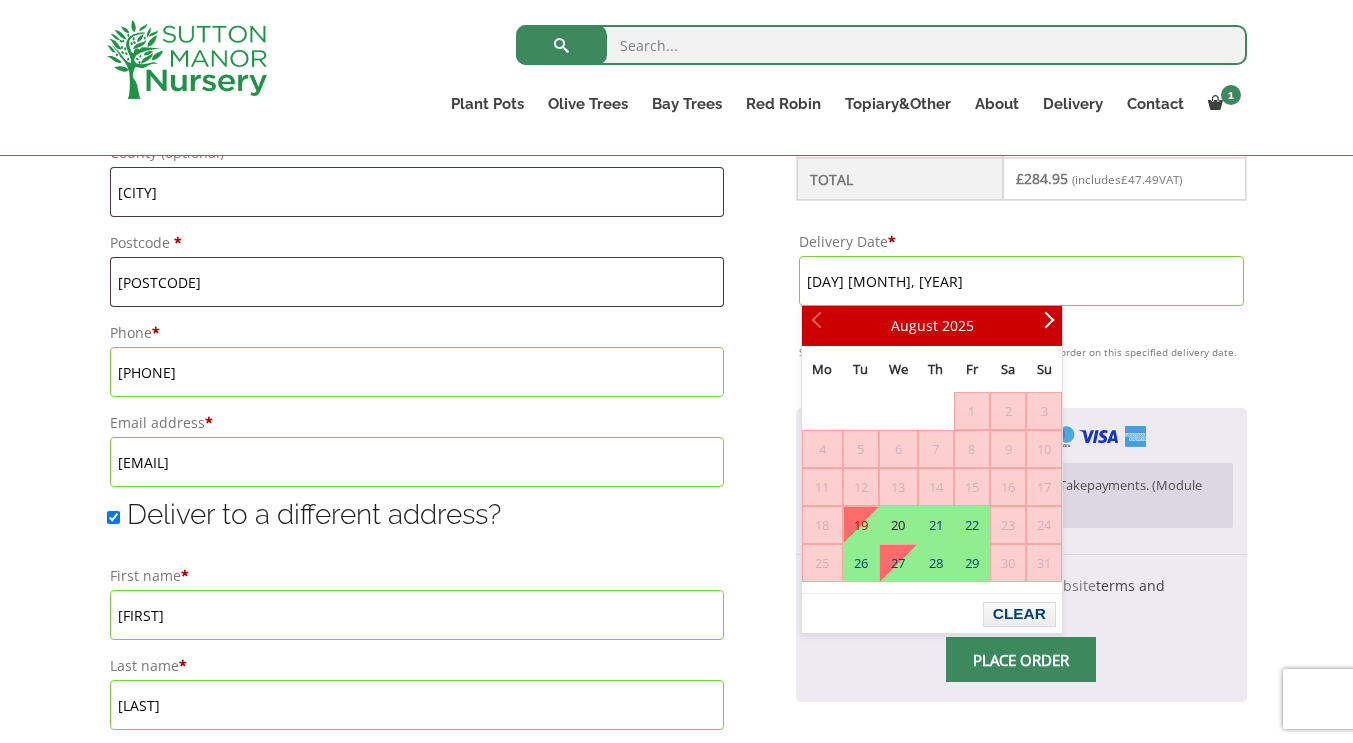 click on "20" at bounding box center (898, 525) 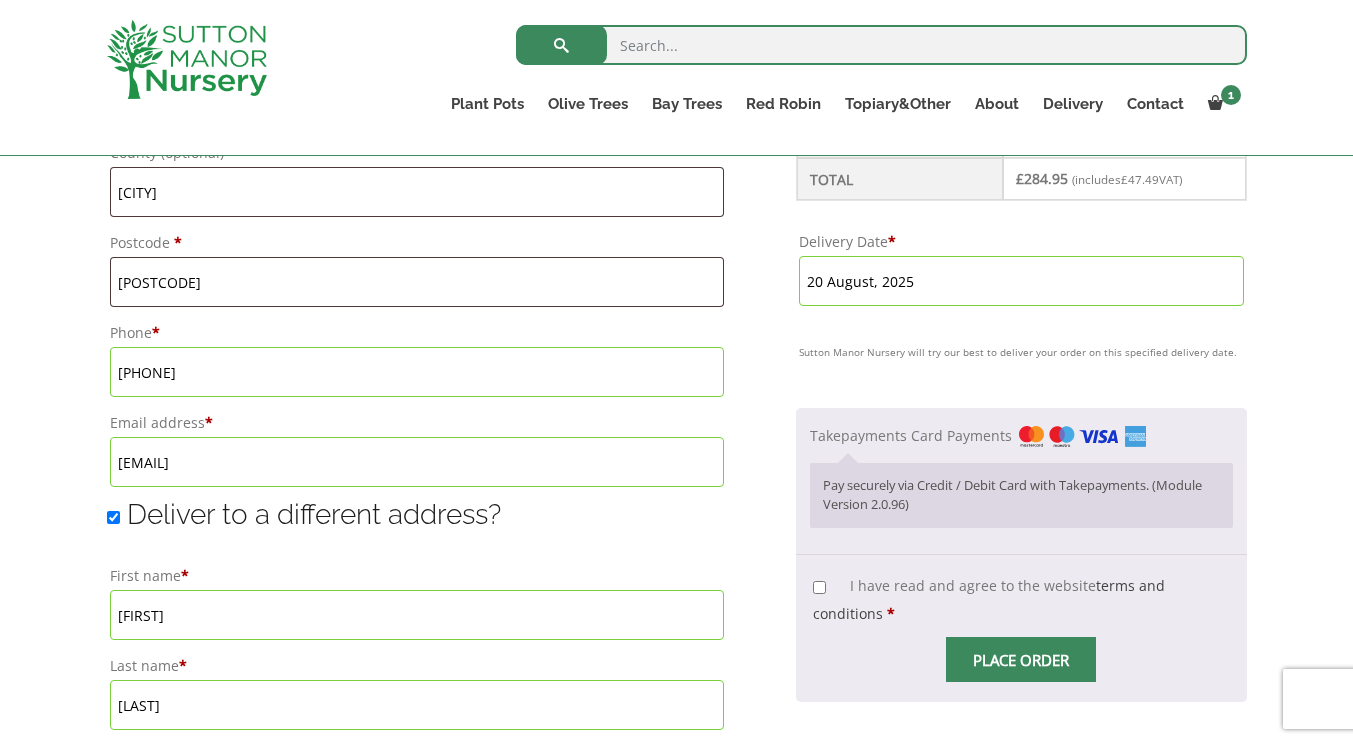click on "I have read and agree to the website  terms and conditions   *" at bounding box center [1021, 600] 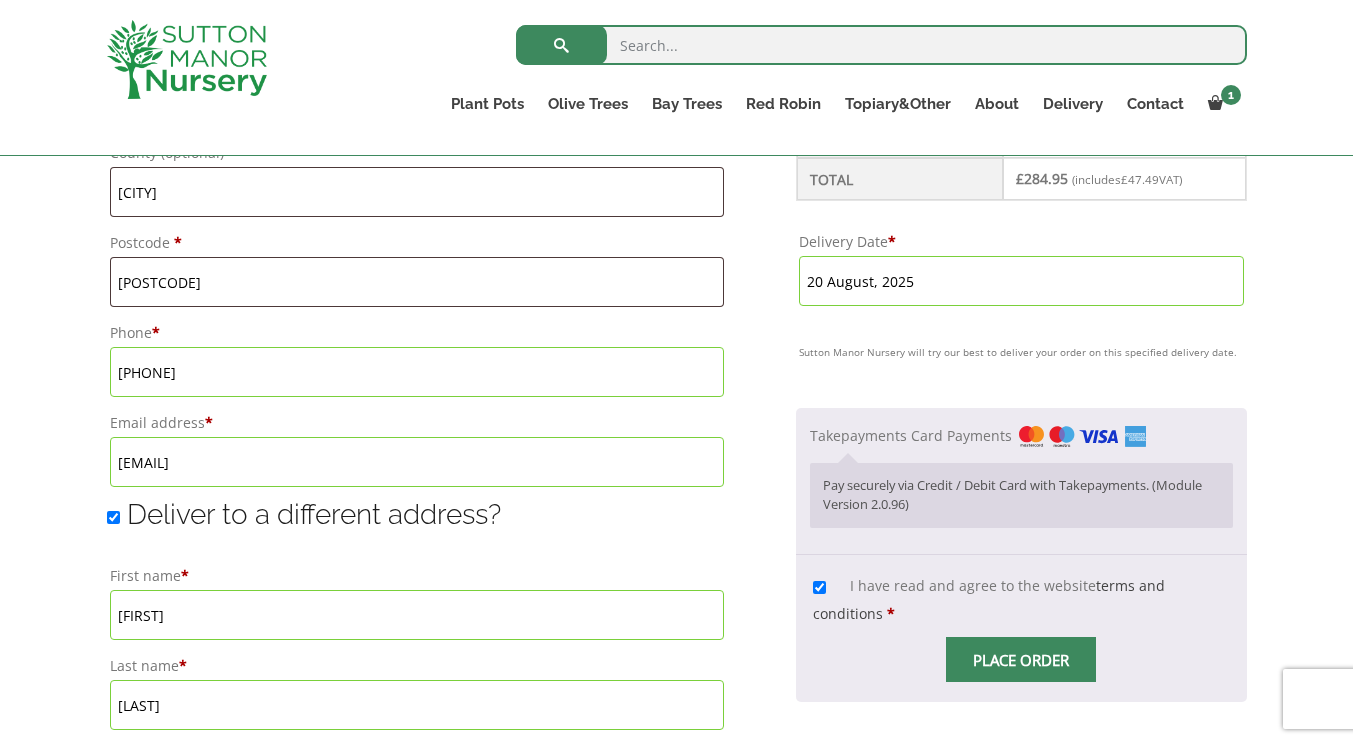 click at bounding box center (1021, 660) 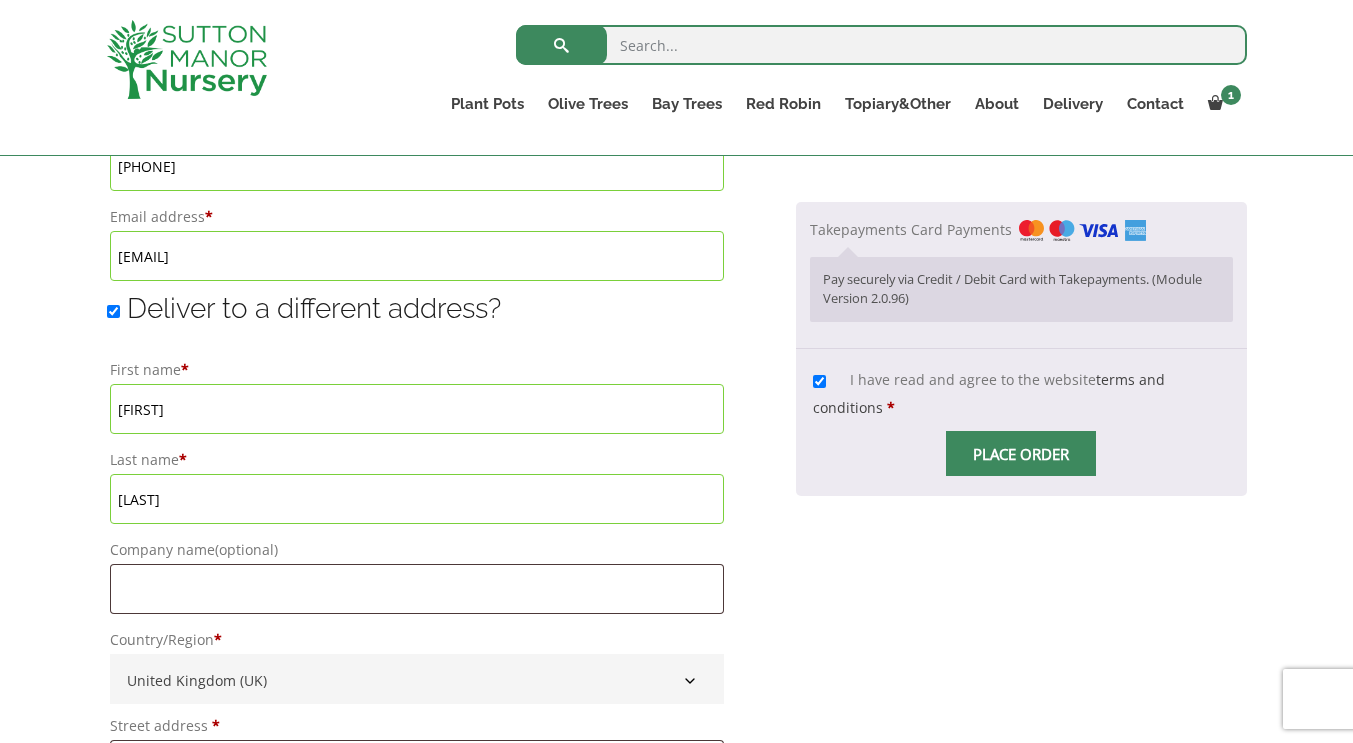 scroll, scrollTop: 1500, scrollLeft: 0, axis: vertical 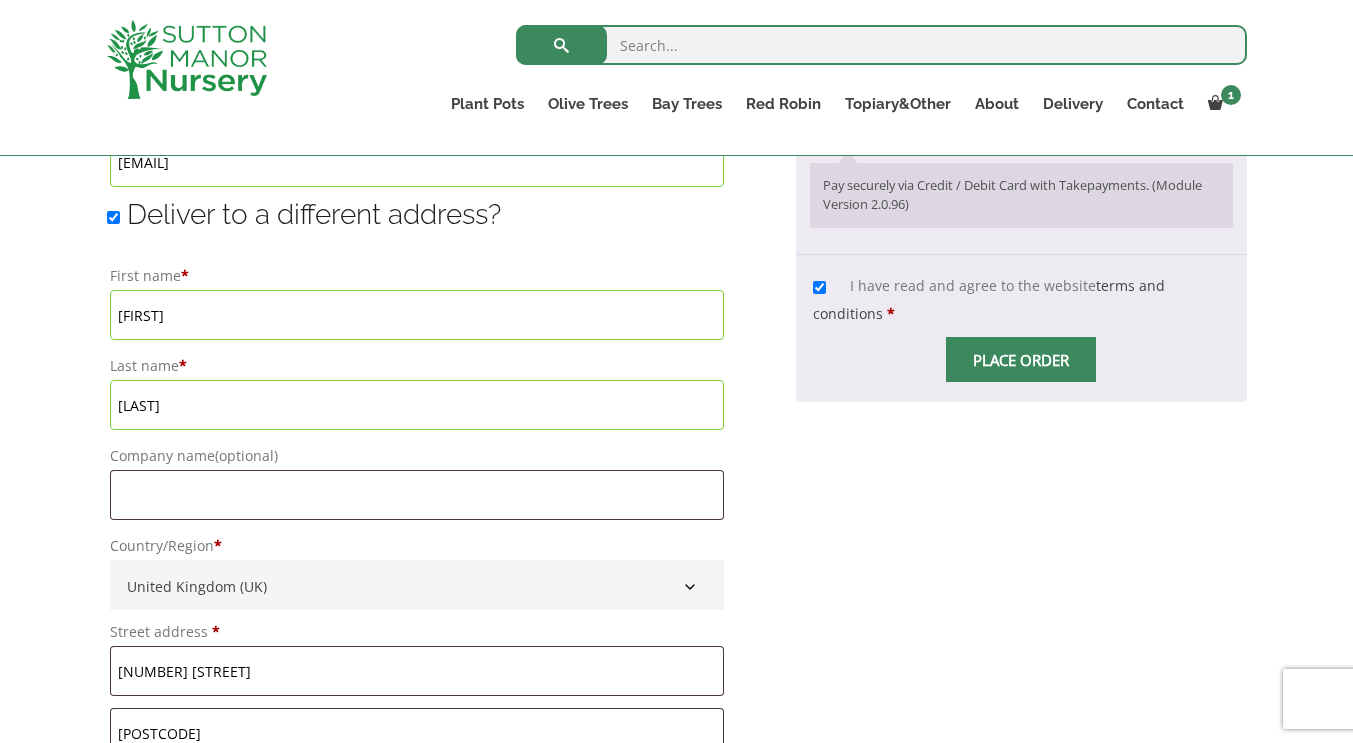 click on "Place order" at bounding box center [1021, 359] 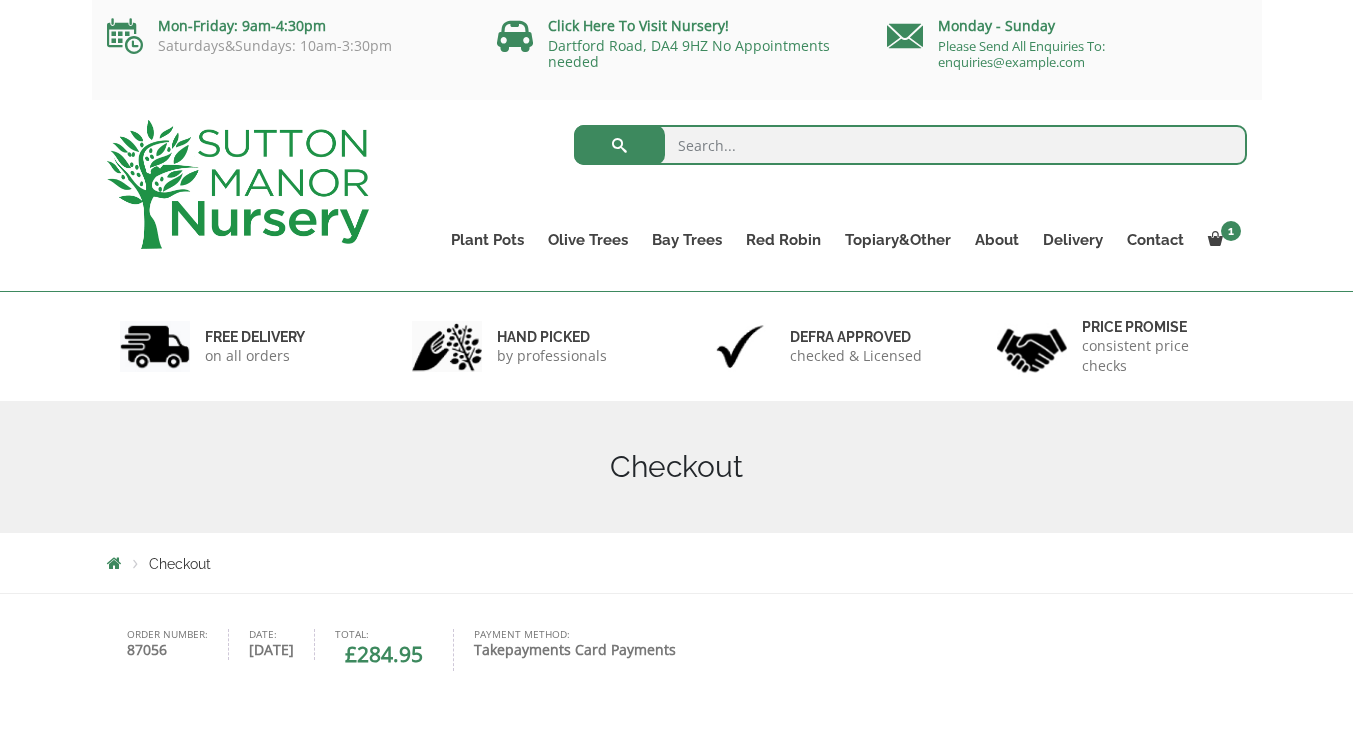 scroll, scrollTop: 0, scrollLeft: 0, axis: both 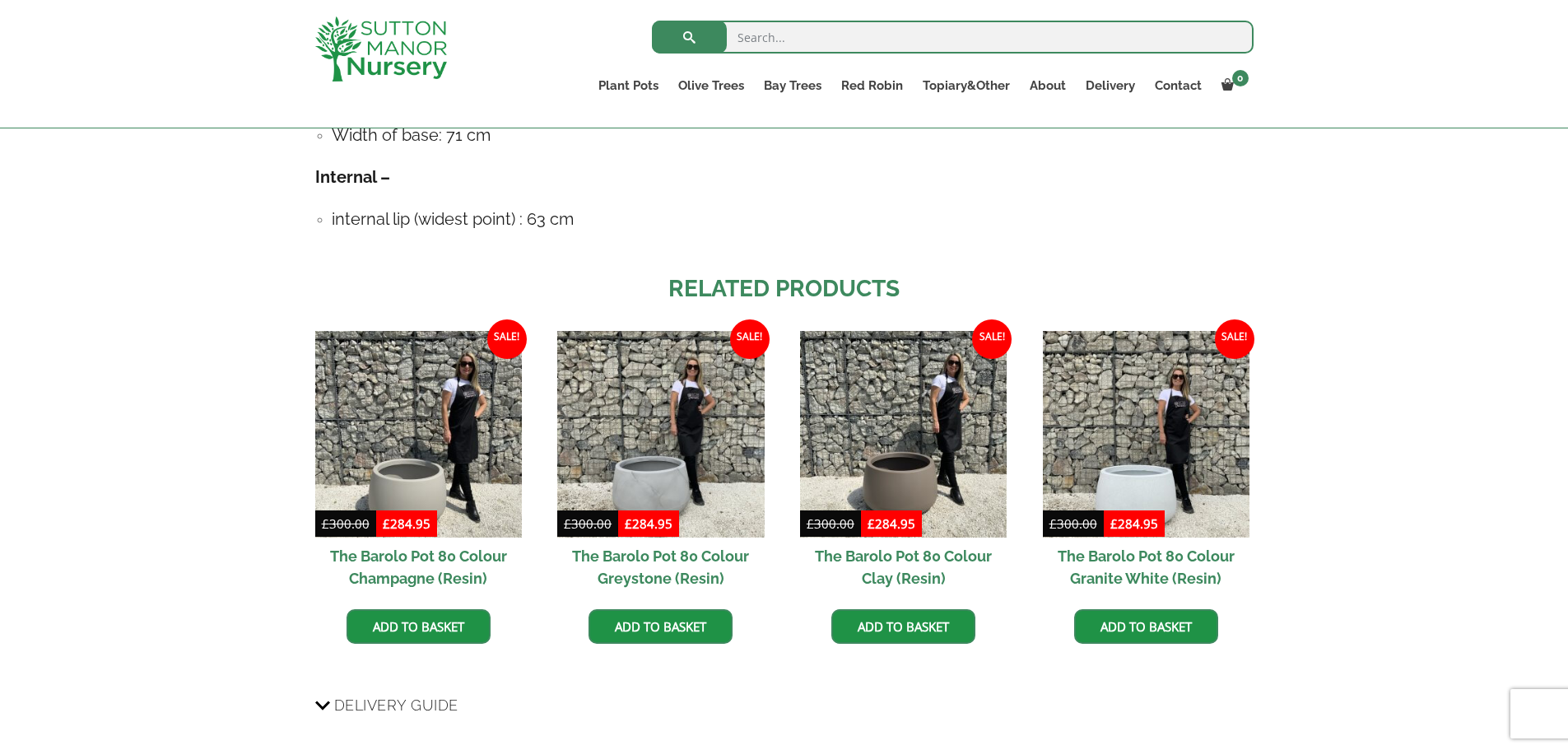 click at bounding box center [1146, 434] 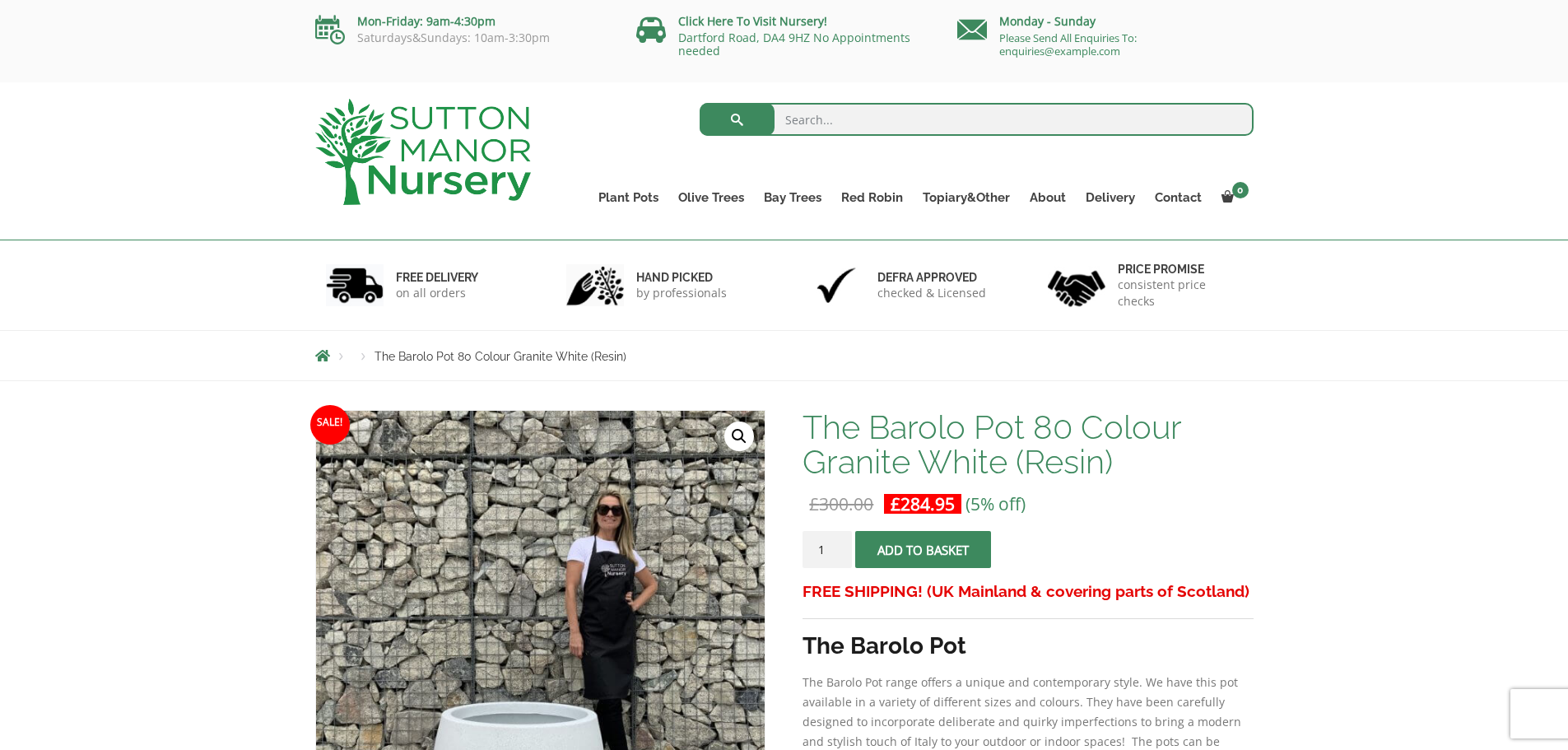 scroll, scrollTop: 0, scrollLeft: 0, axis: both 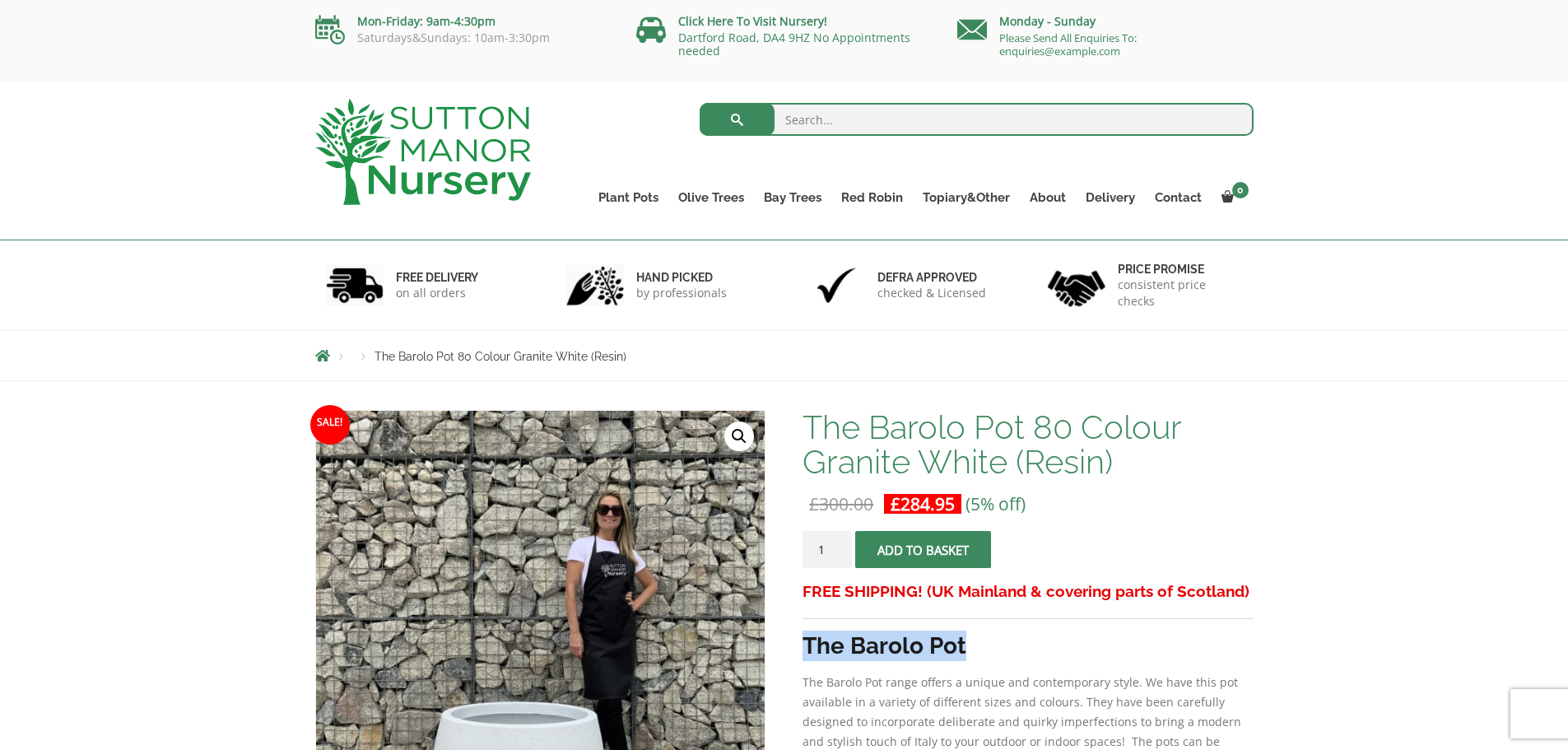 drag, startPoint x: 938, startPoint y: 647, endPoint x: 804, endPoint y: 633, distance: 134.72936 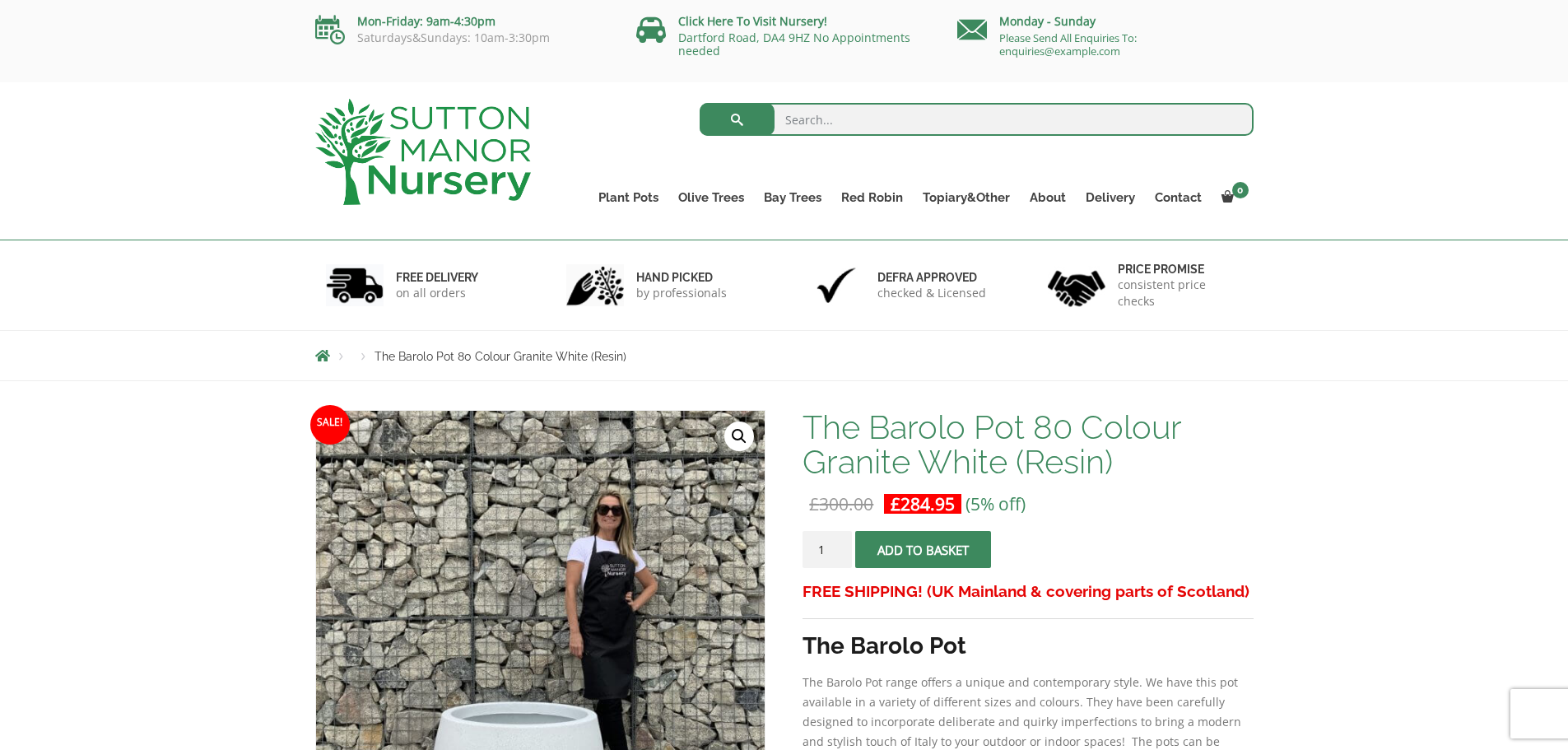 click at bounding box center (976, 119) 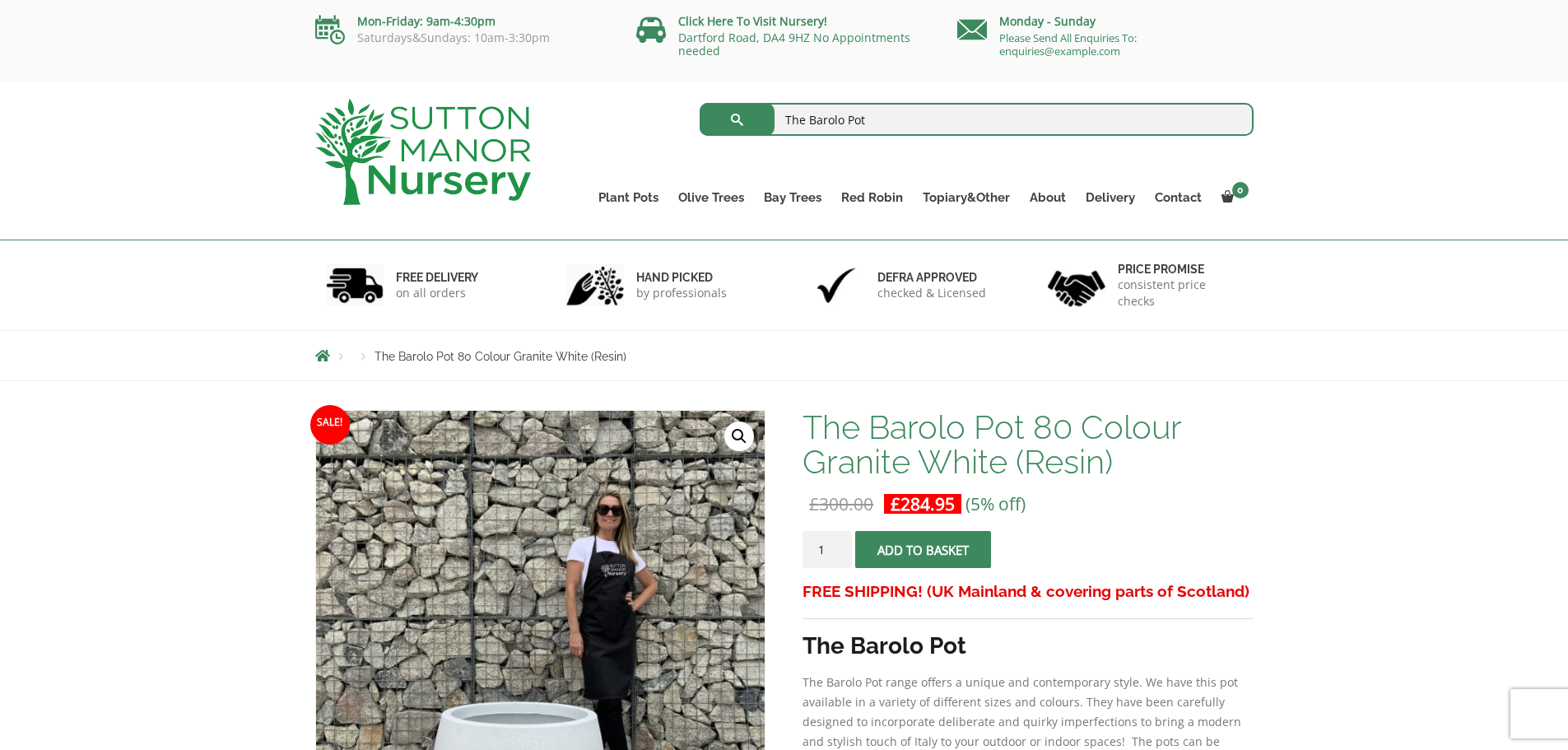 type on "The Barolo Pot" 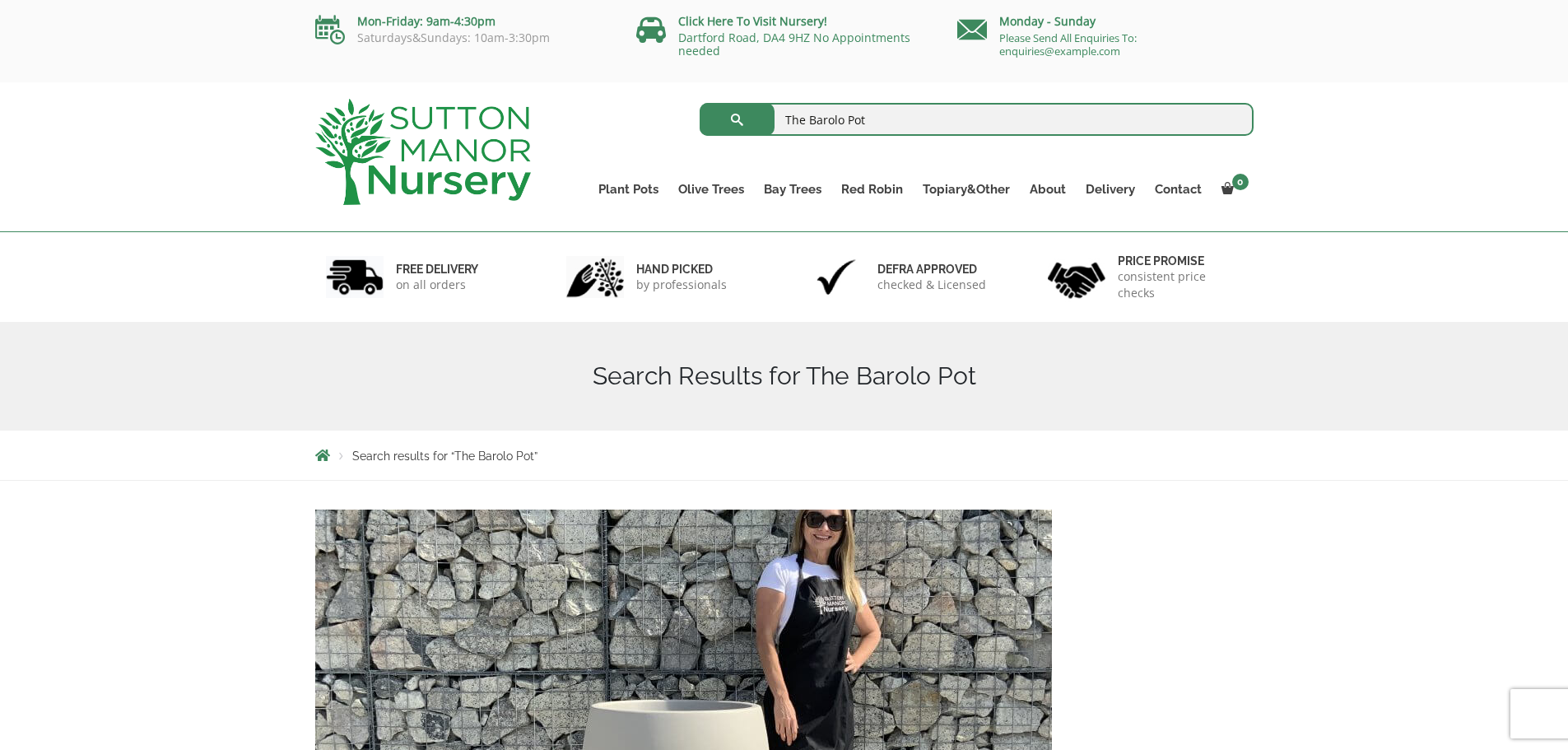 scroll, scrollTop: 0, scrollLeft: 0, axis: both 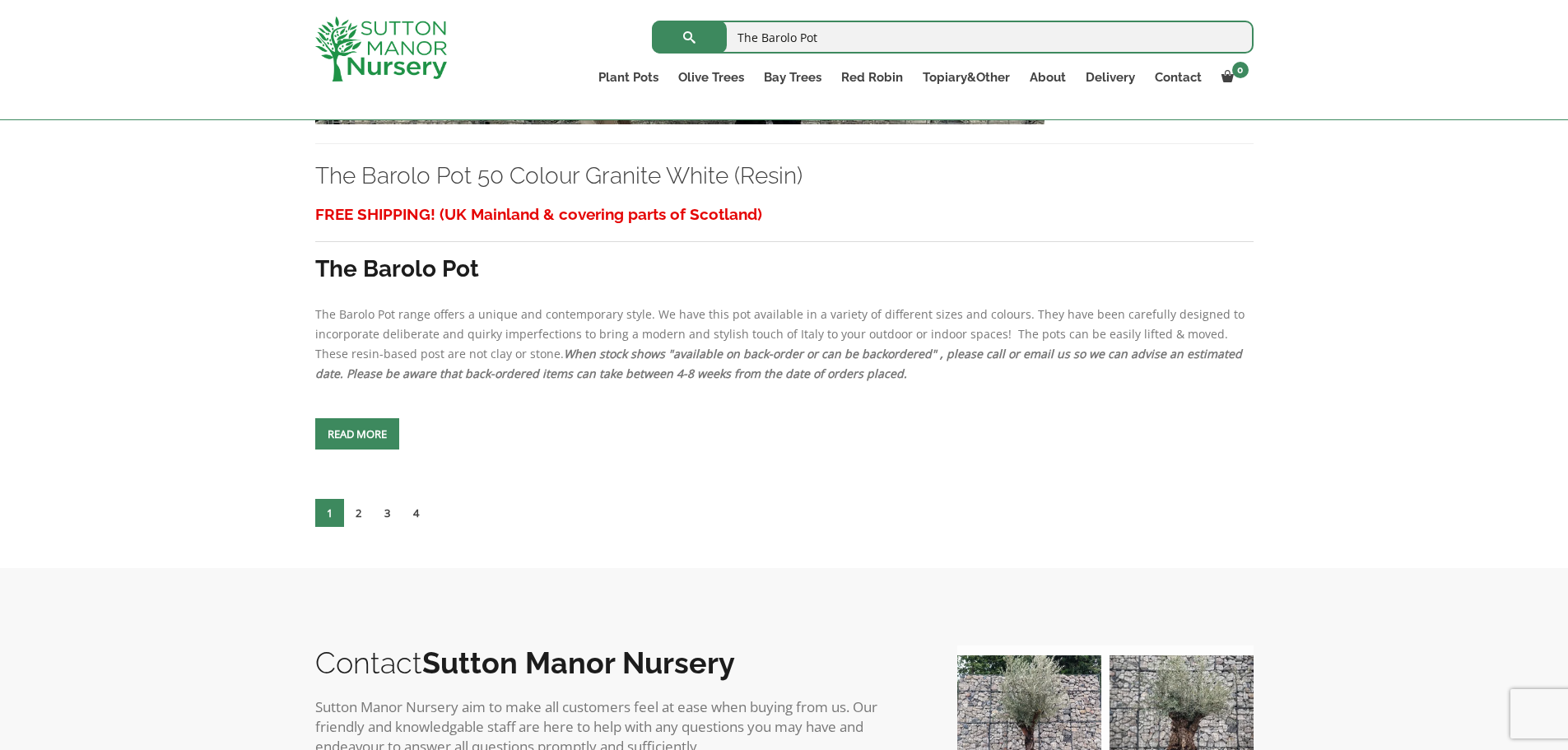 click on "2" at bounding box center [358, 513] 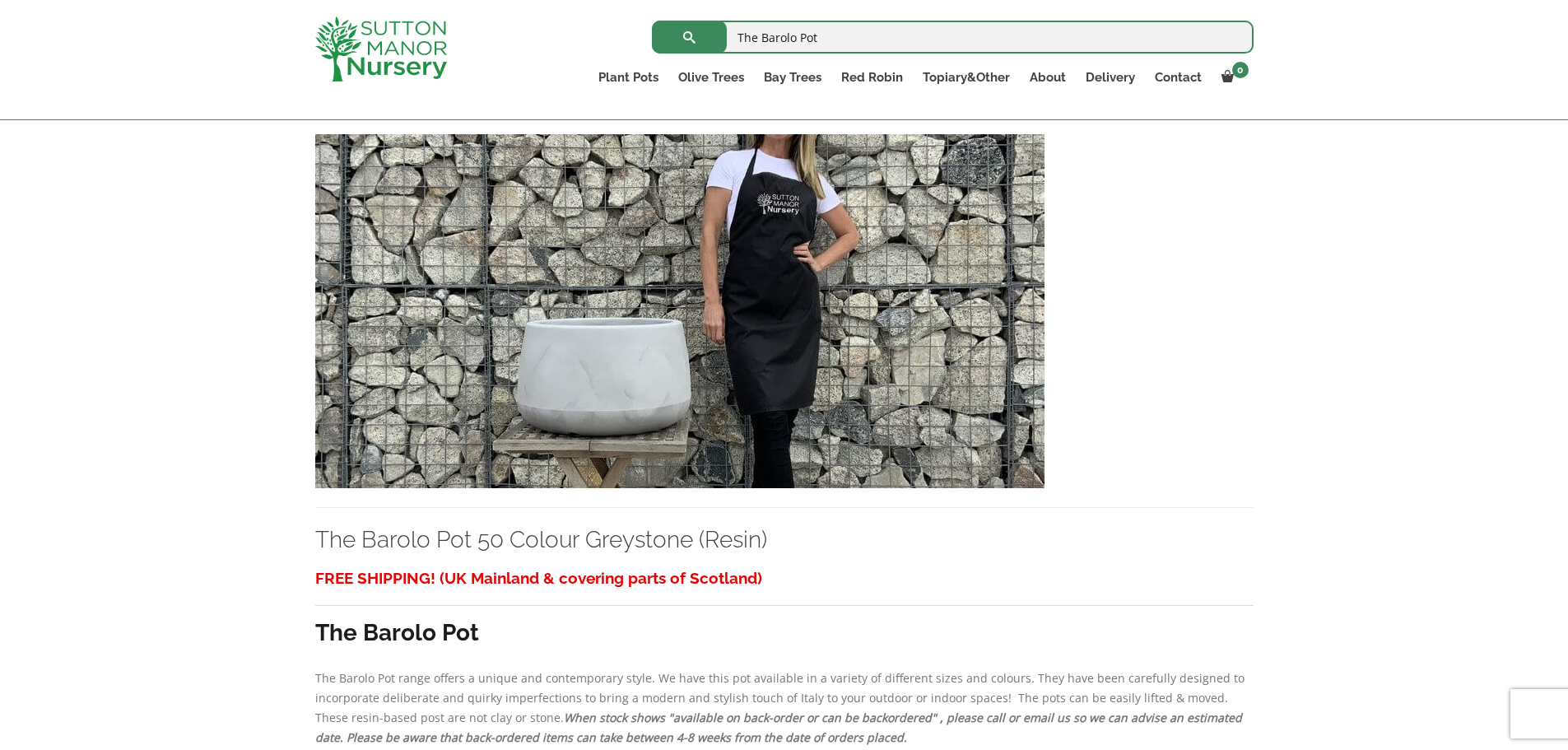 scroll, scrollTop: 382, scrollLeft: 0, axis: vertical 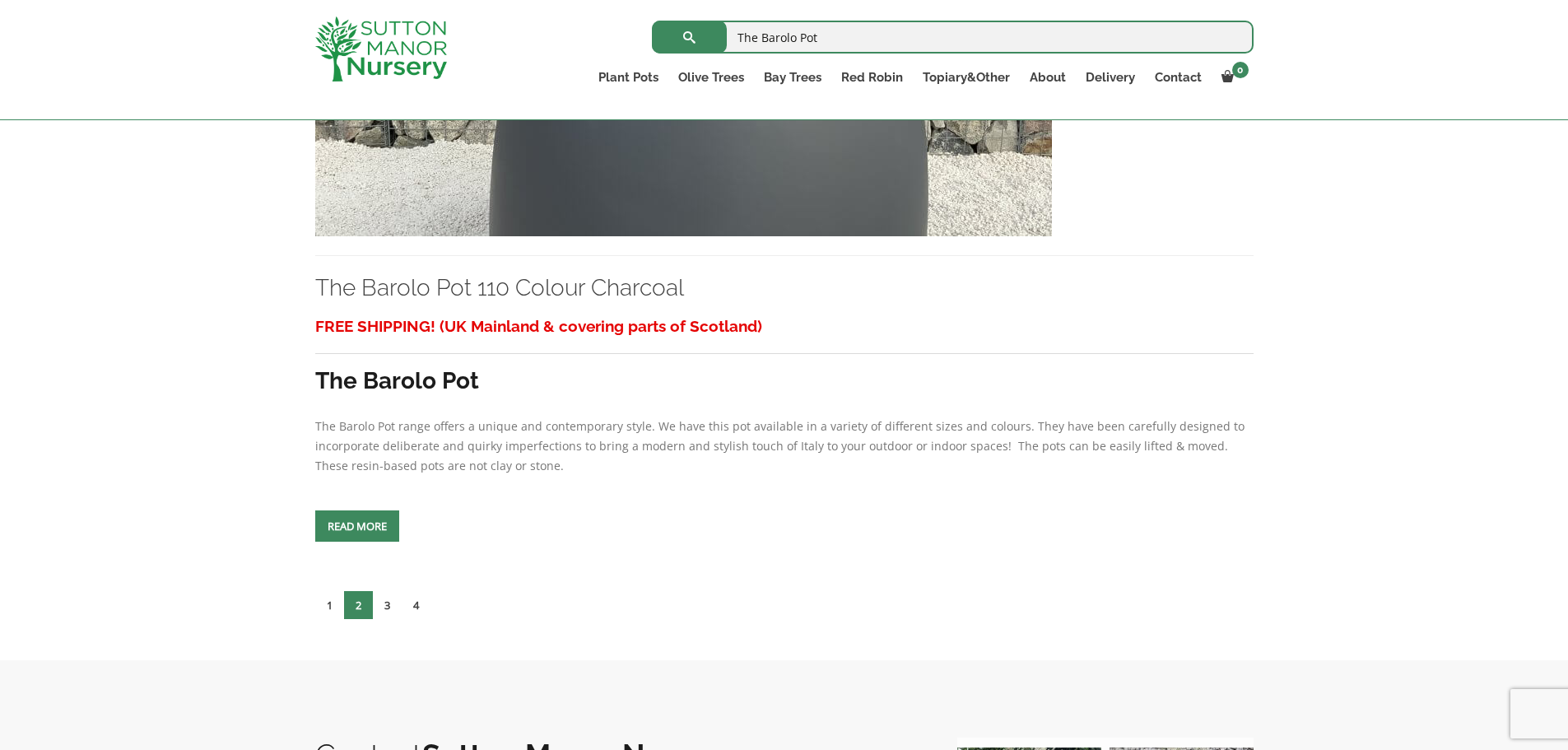 click on "3" at bounding box center [387, 605] 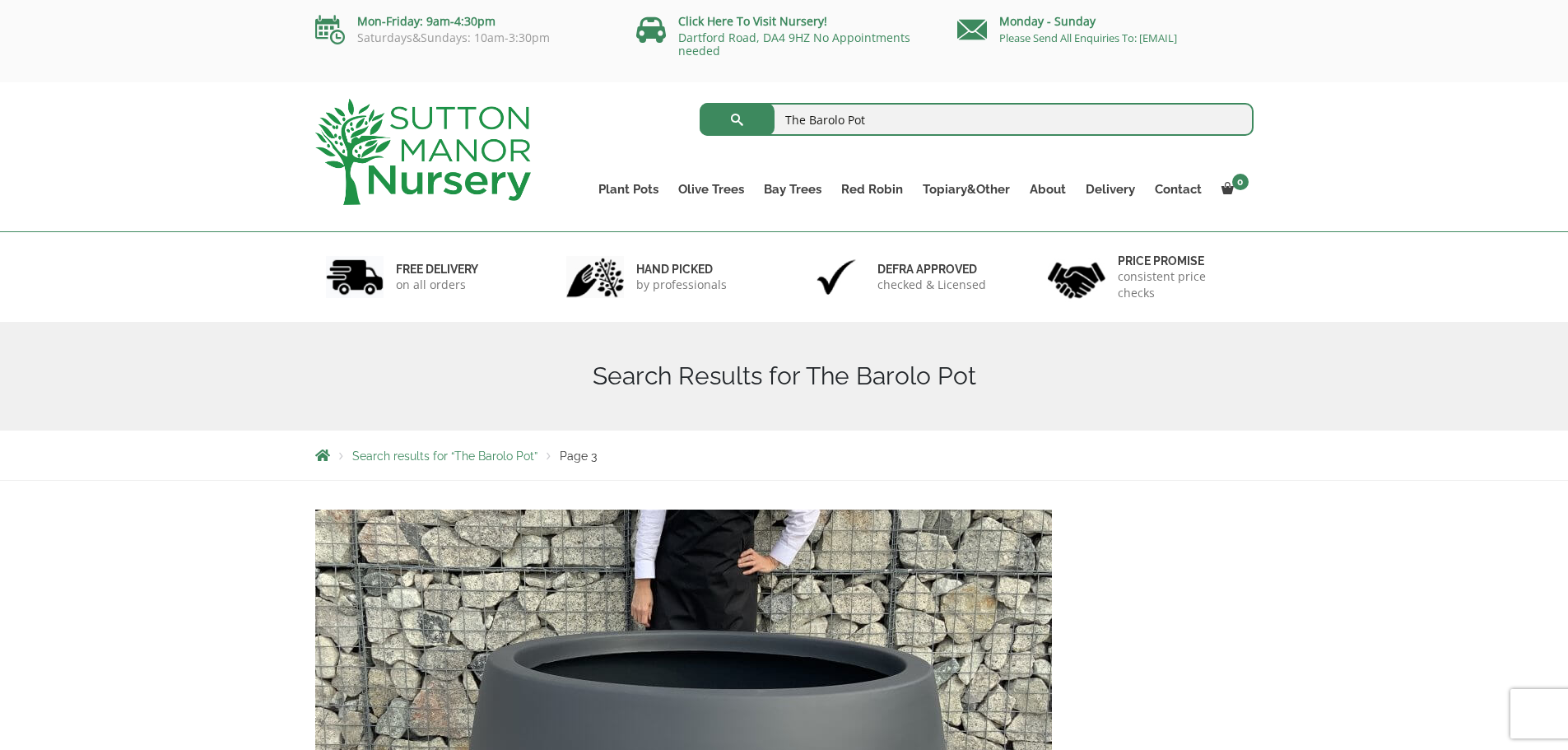 scroll, scrollTop: 0, scrollLeft: 0, axis: both 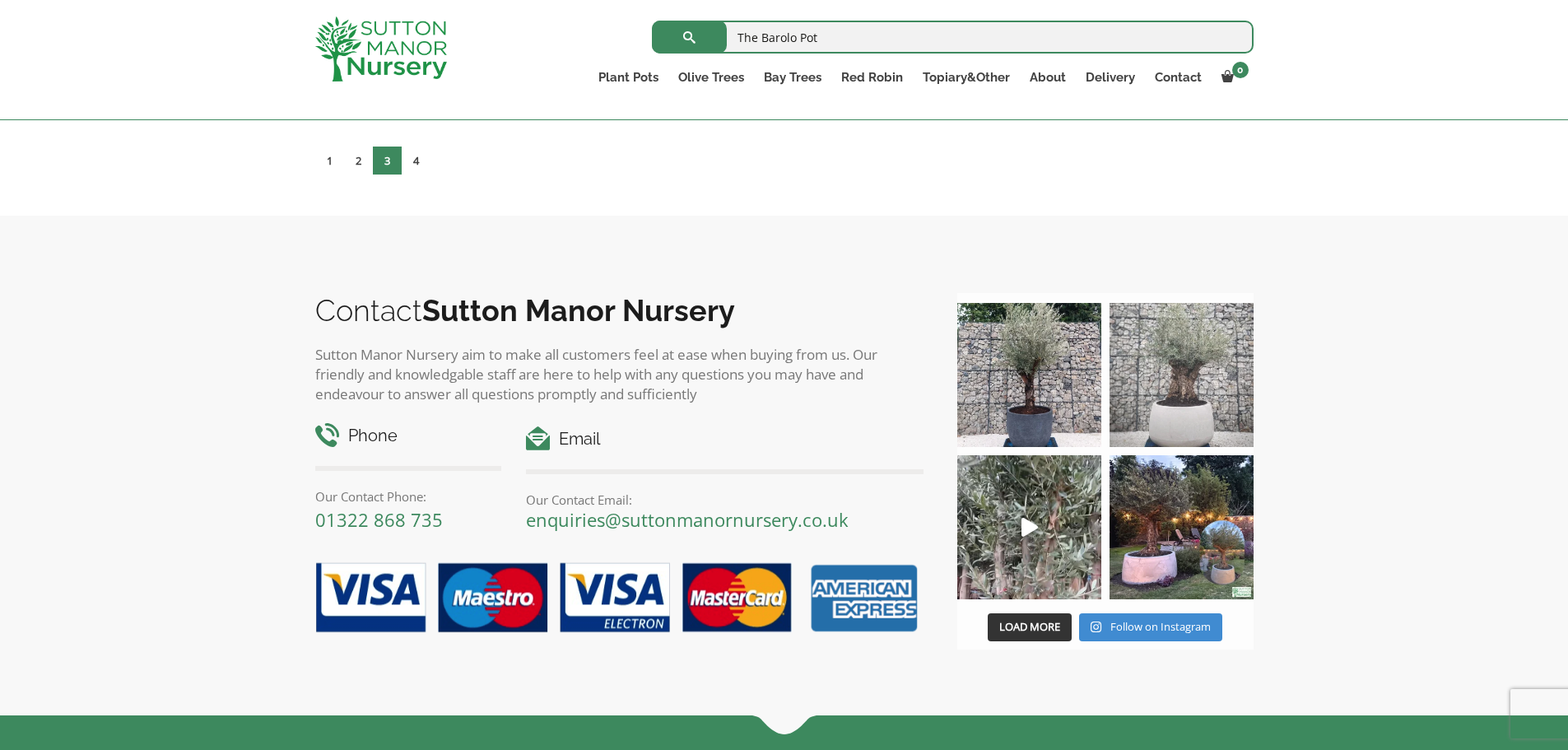 click at bounding box center (1181, 375) 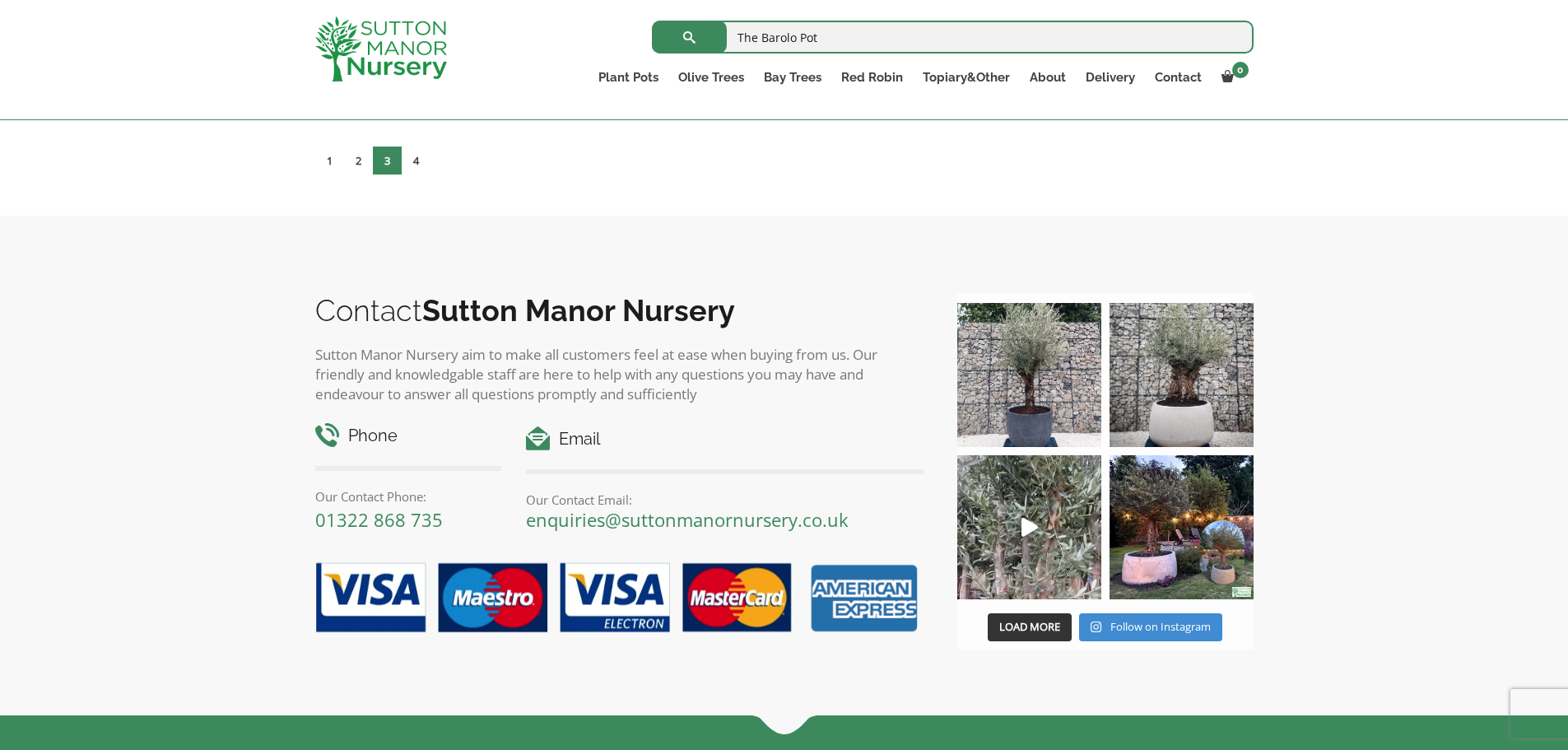 click on "The Barolo Pot" at bounding box center (952, 37) 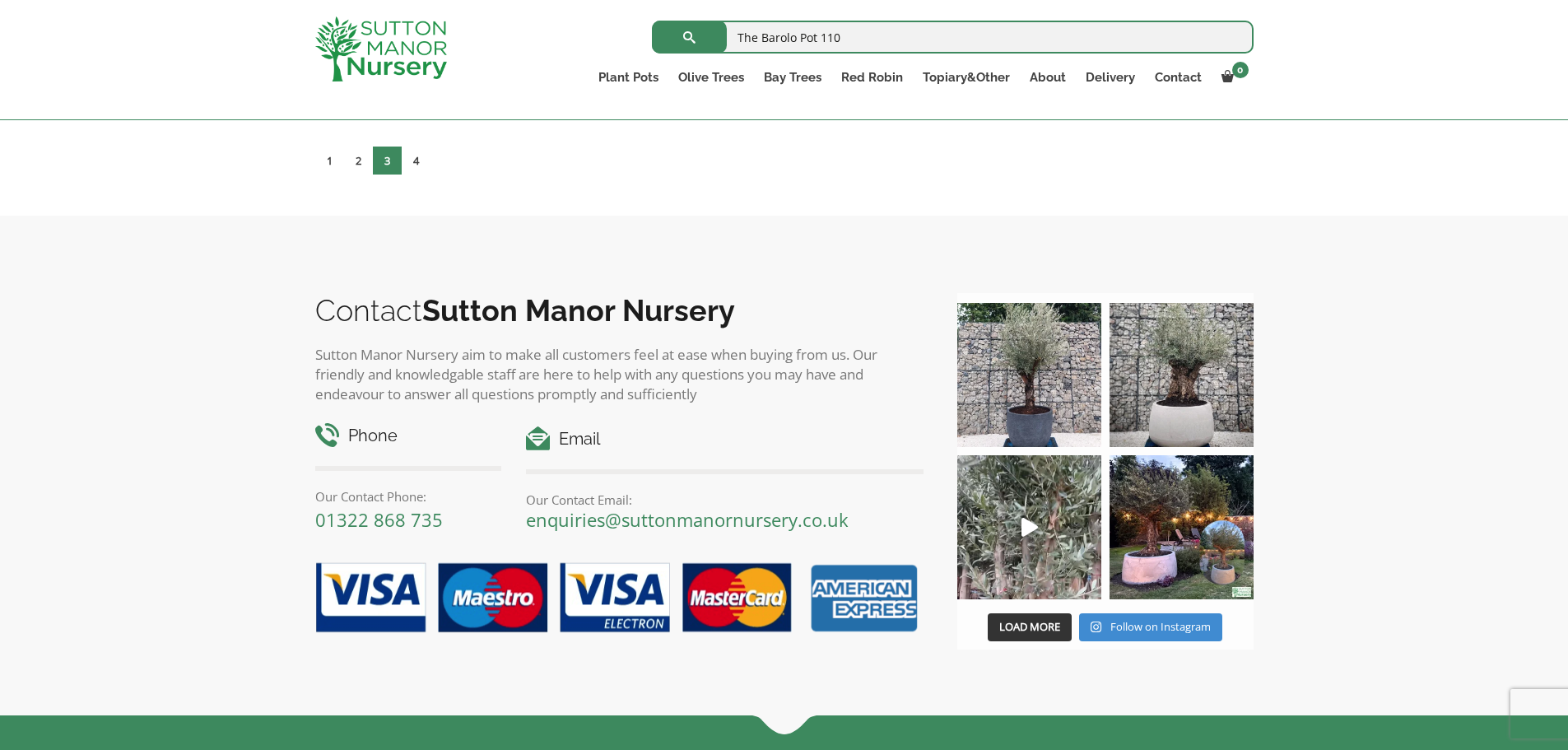 type on "The Barolo Pot 110" 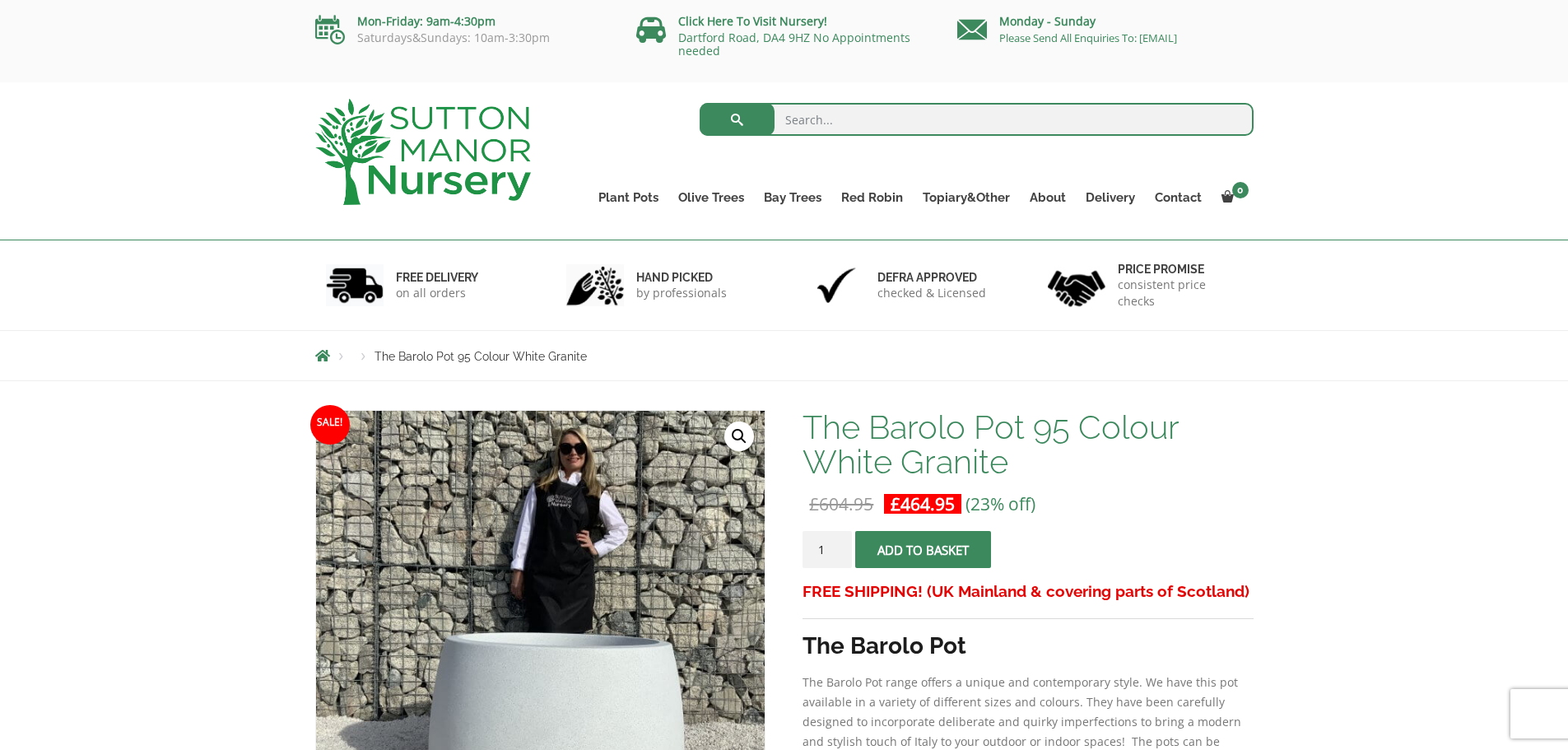 scroll, scrollTop: 0, scrollLeft: 0, axis: both 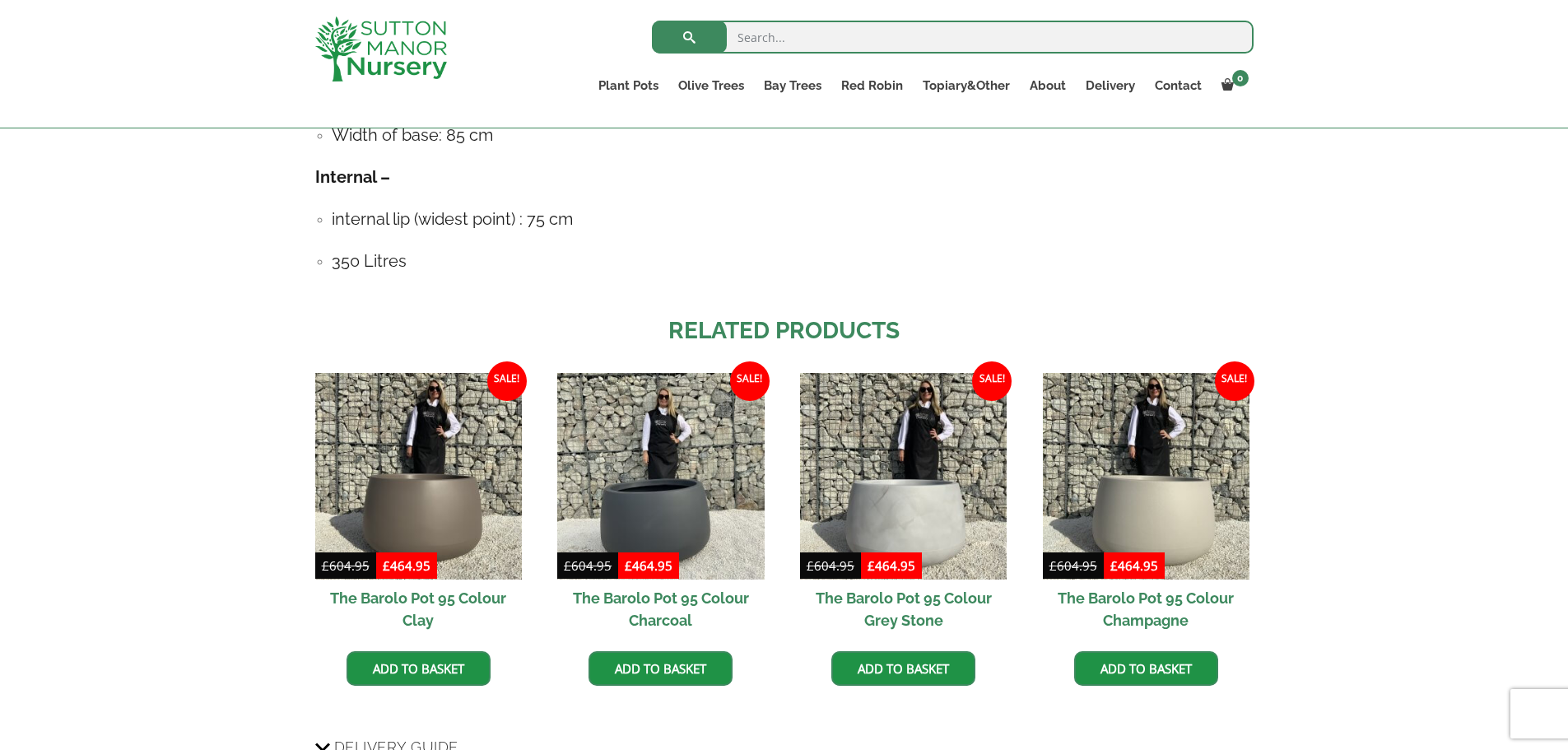 click at bounding box center [660, 476] 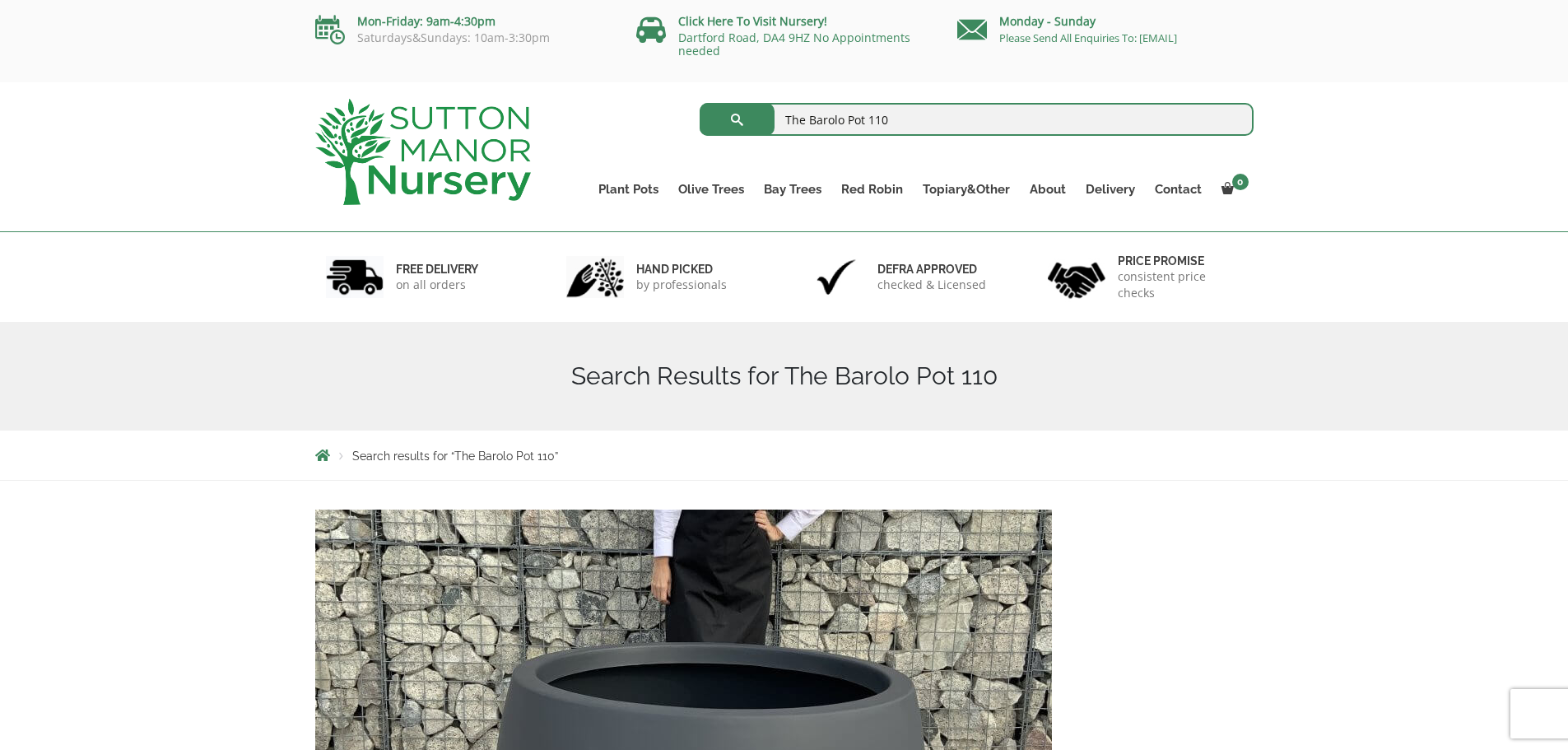 scroll, scrollTop: 0, scrollLeft: 0, axis: both 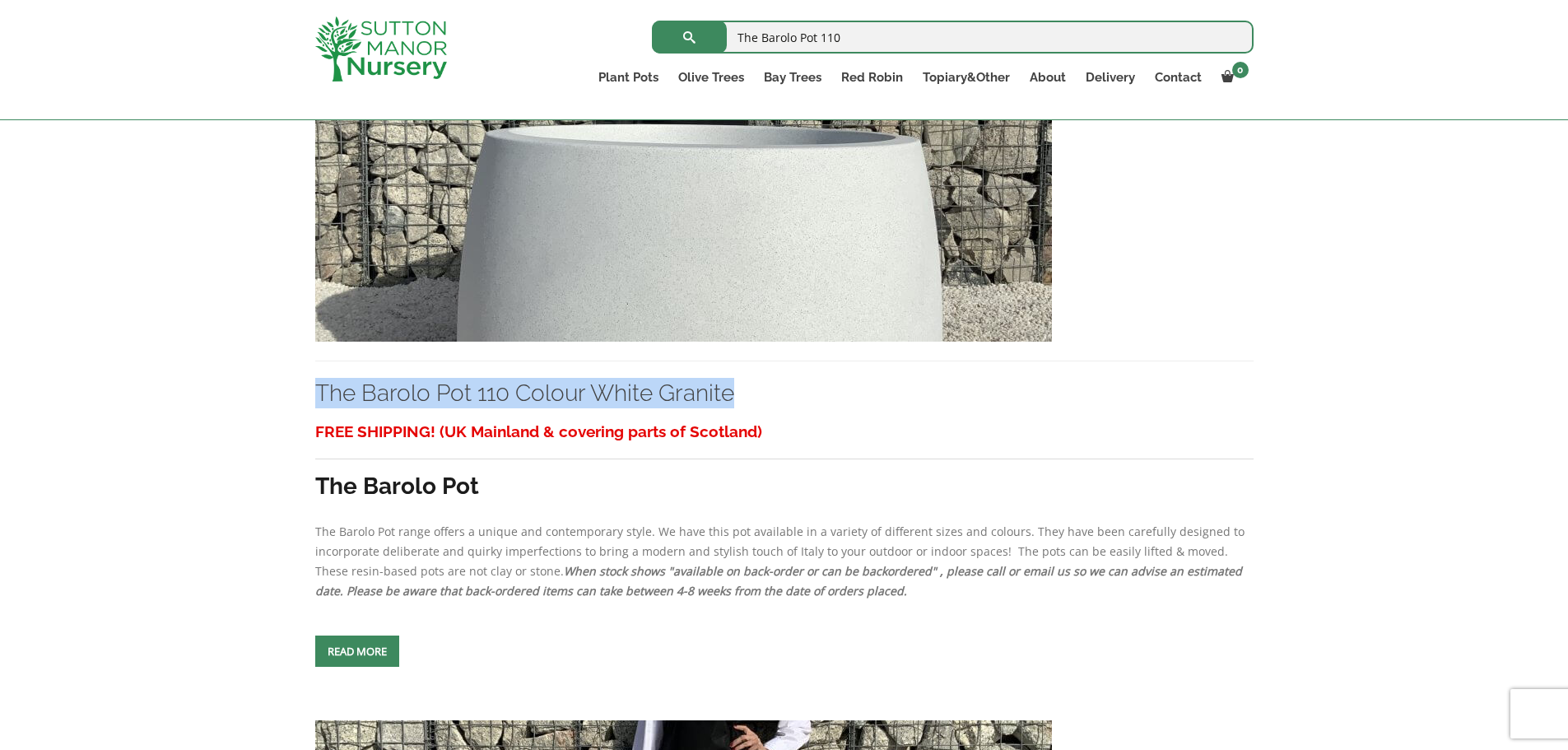 drag, startPoint x: 756, startPoint y: 384, endPoint x: 317, endPoint y: 389, distance: 439.02847 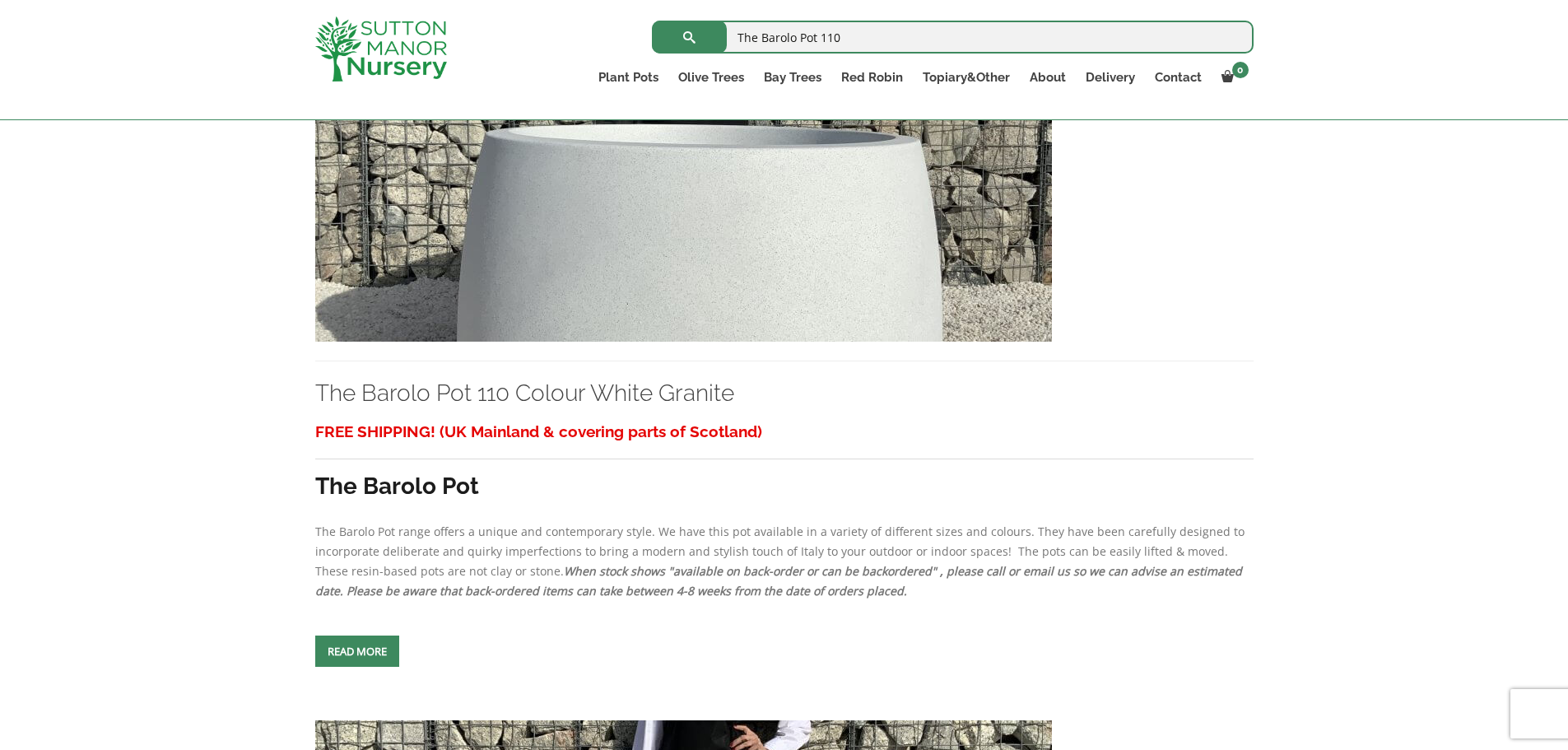 drag, startPoint x: 435, startPoint y: 447, endPoint x: 417, endPoint y: 487, distance: 43.863424 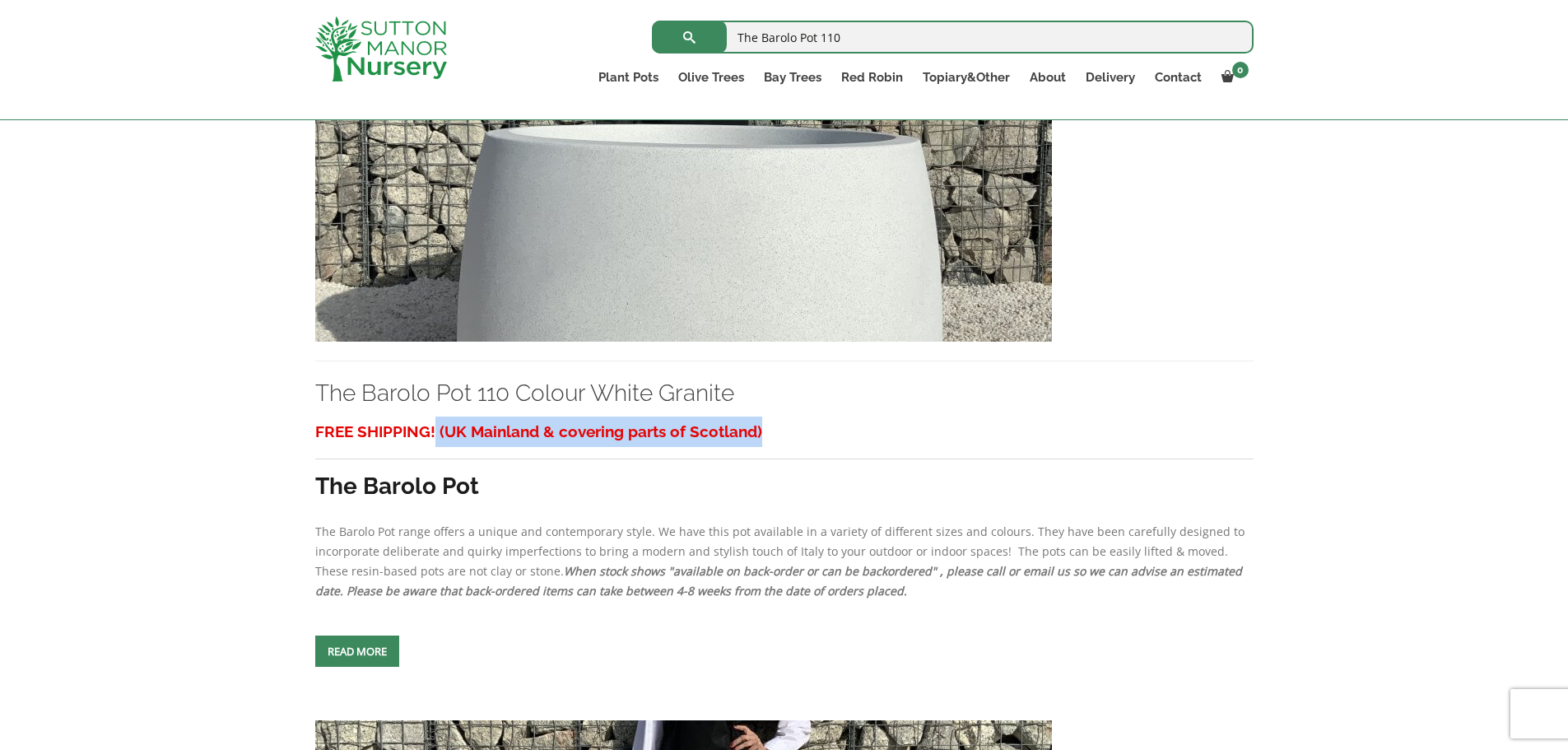 click on "Plant Pots" at bounding box center (628, 77) 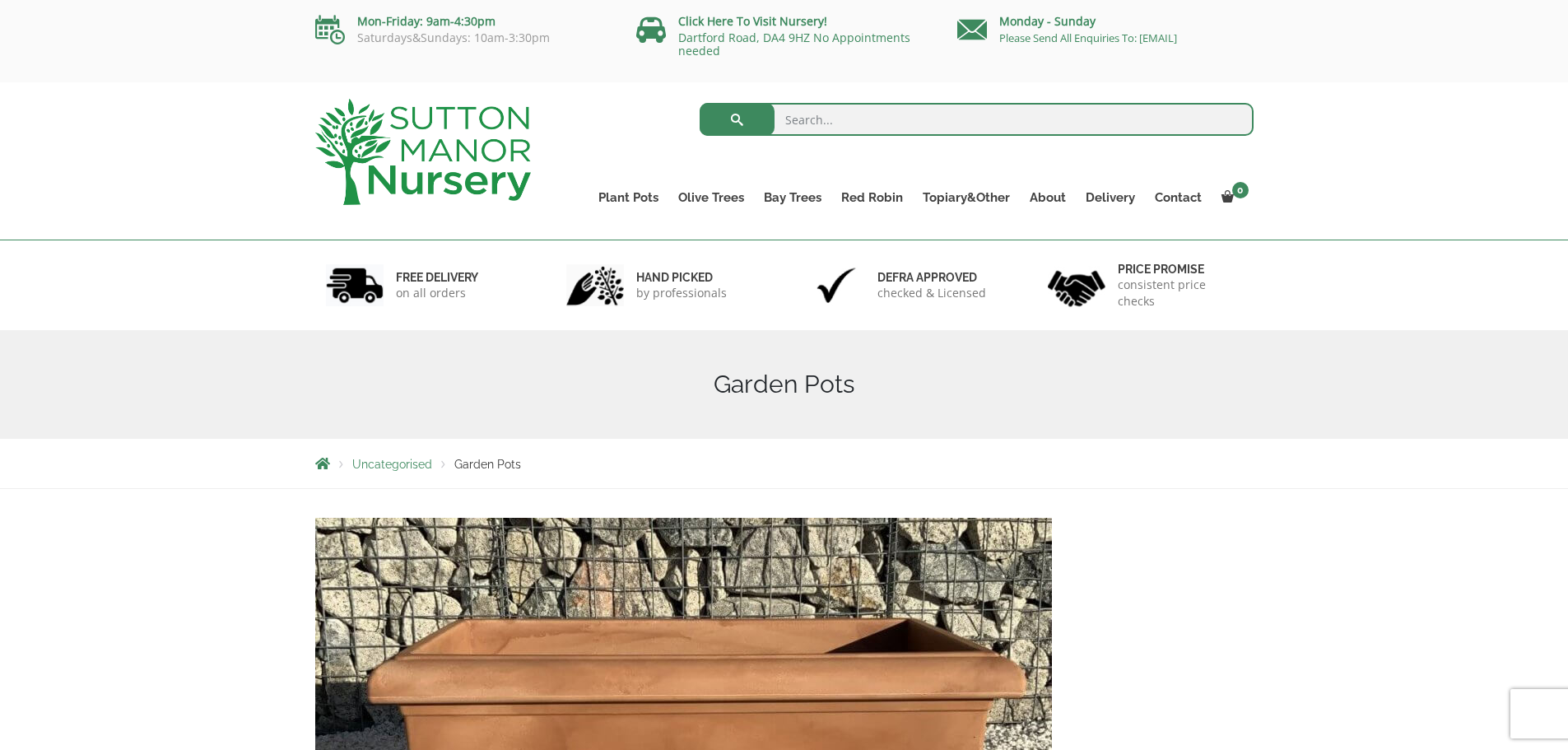 scroll, scrollTop: 0, scrollLeft: 0, axis: both 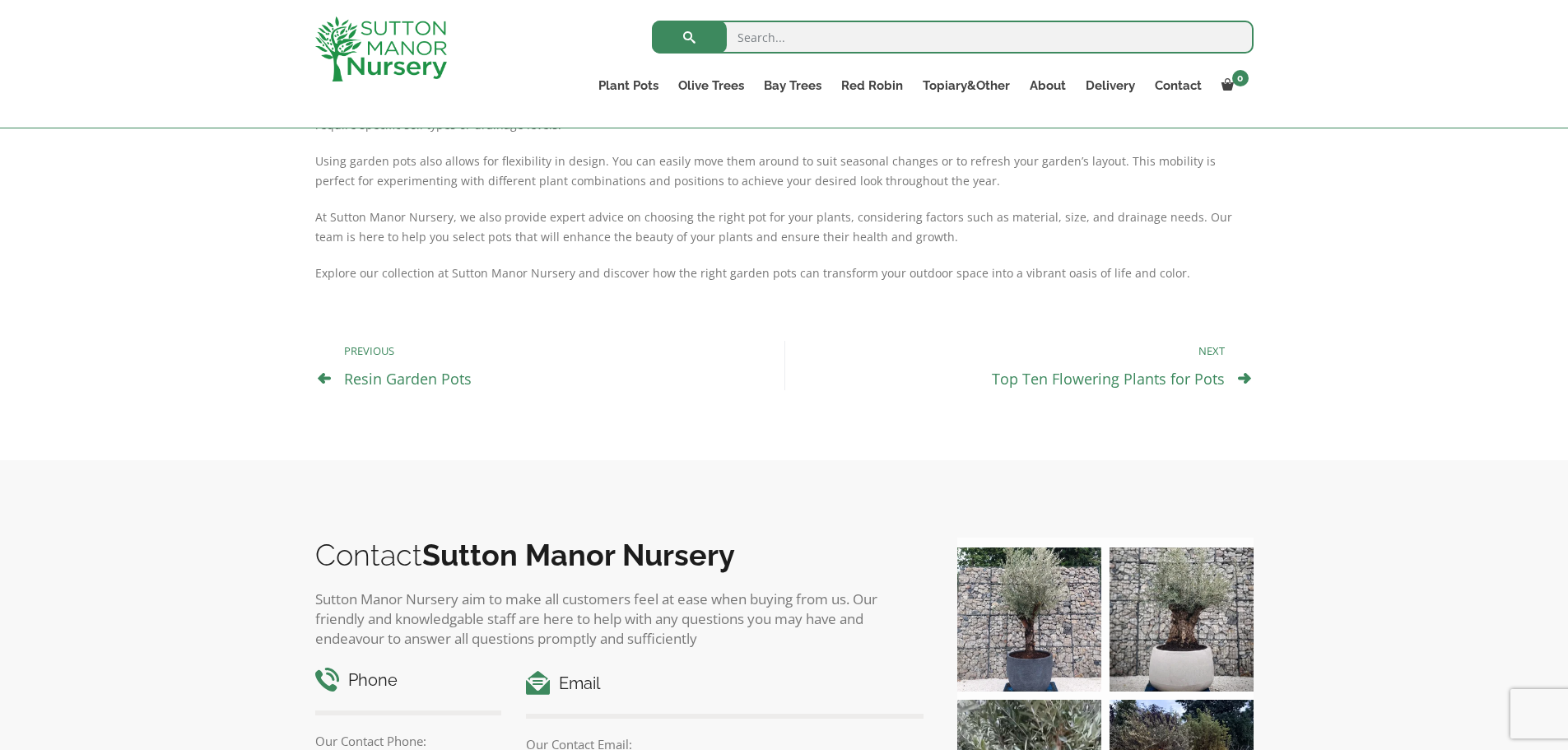 click on "Top Ten Flowering Plants for Pots" at bounding box center (1108, 379) 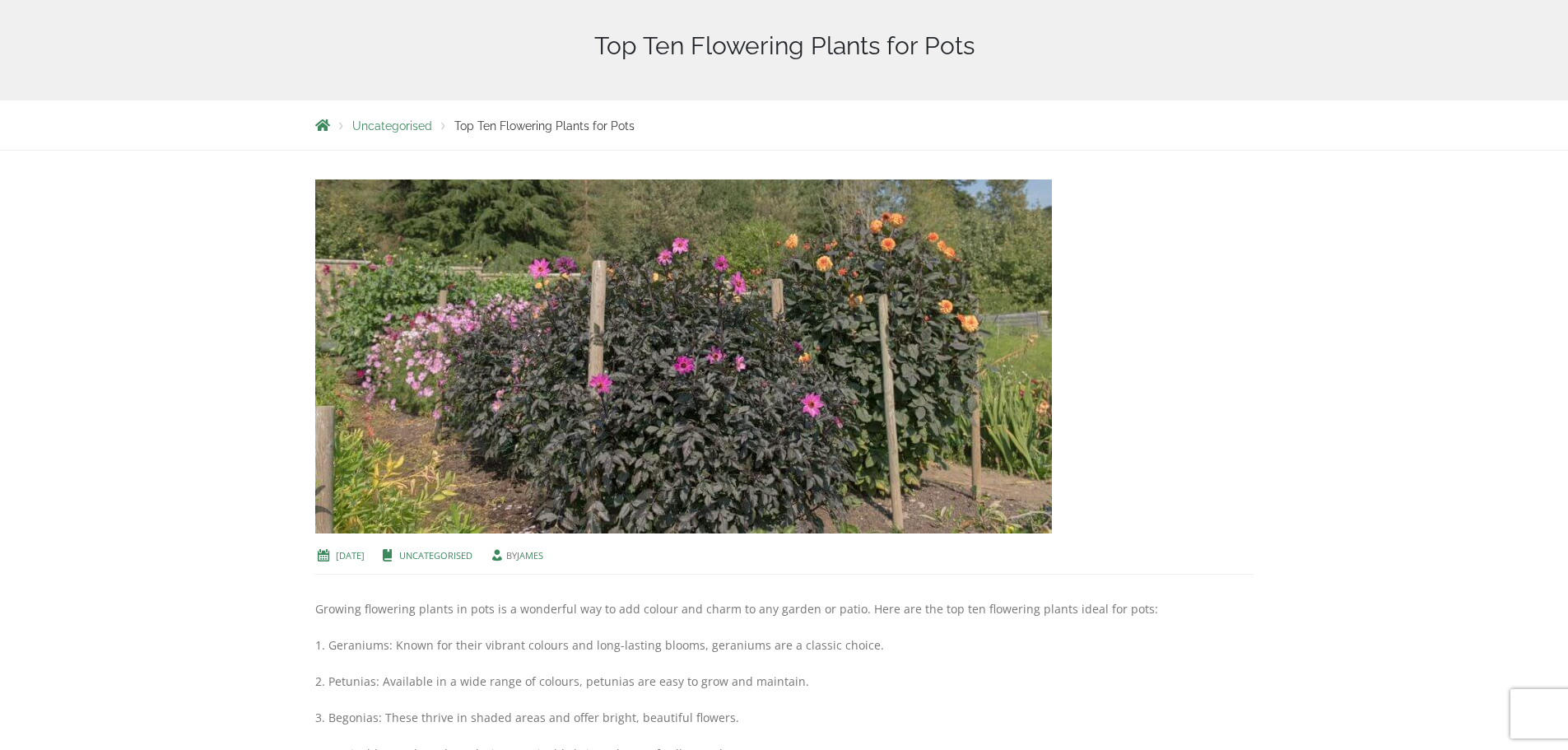 scroll, scrollTop: 0, scrollLeft: 0, axis: both 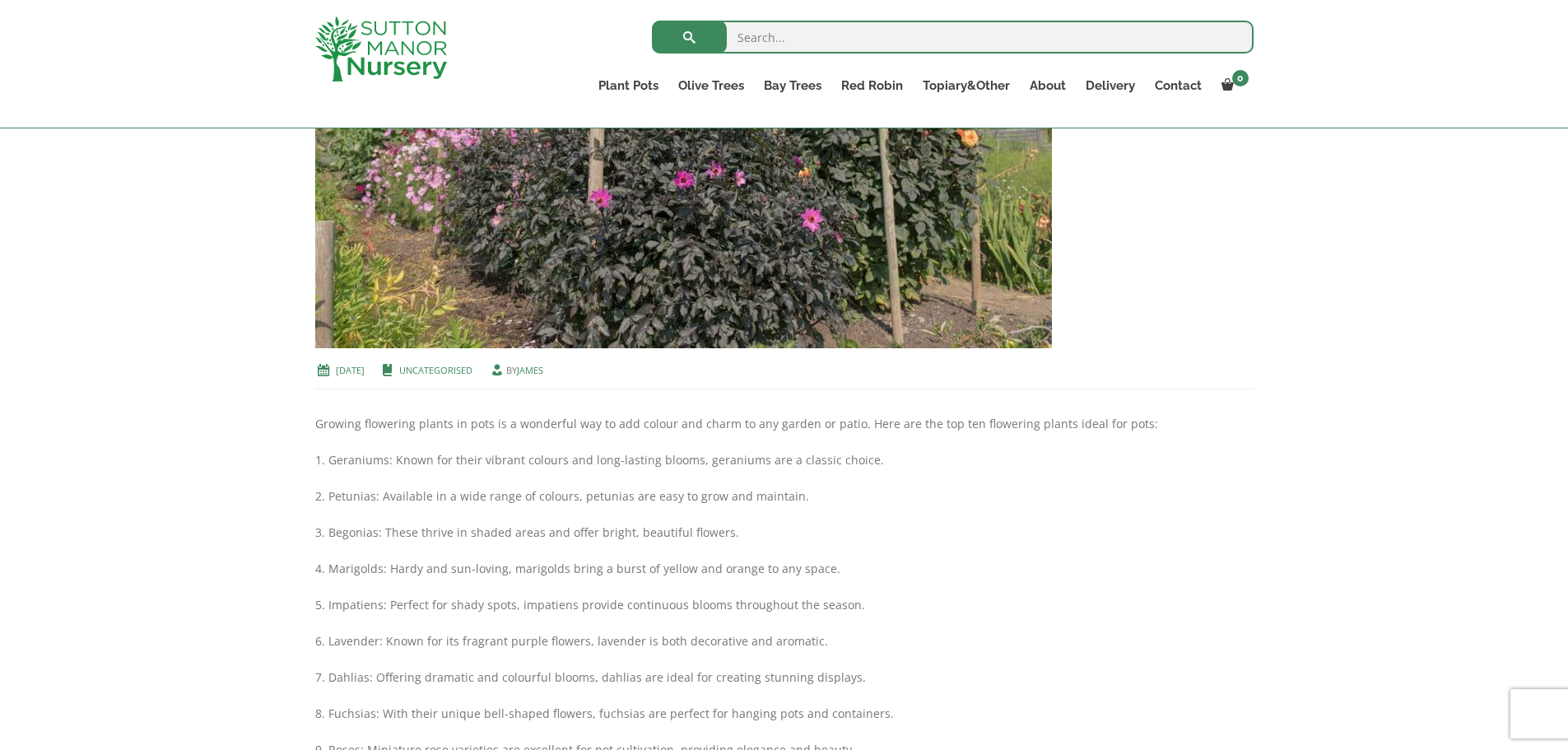 click at bounding box center (952, 37) 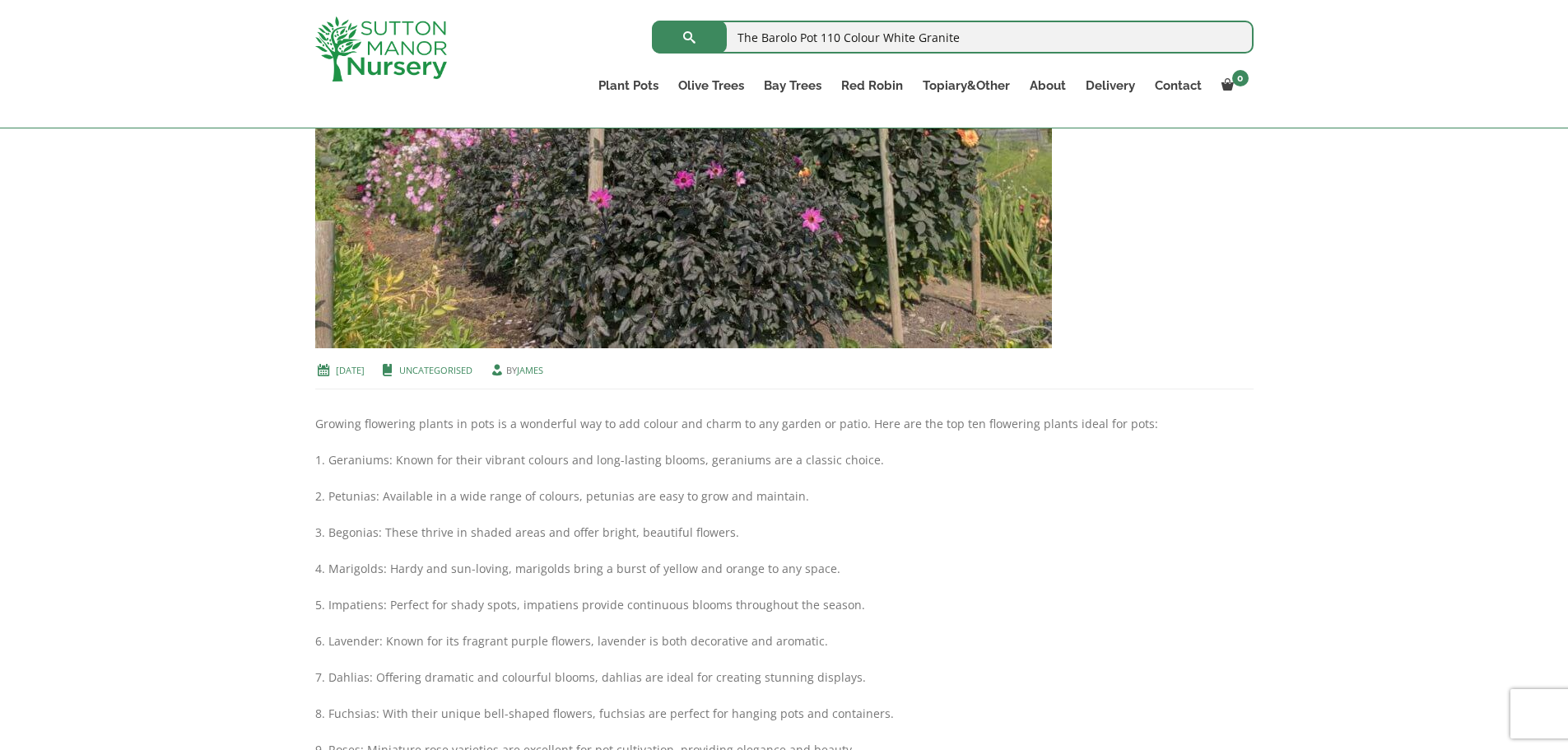 type on "The Barolo Pot 110 Colour White Granite" 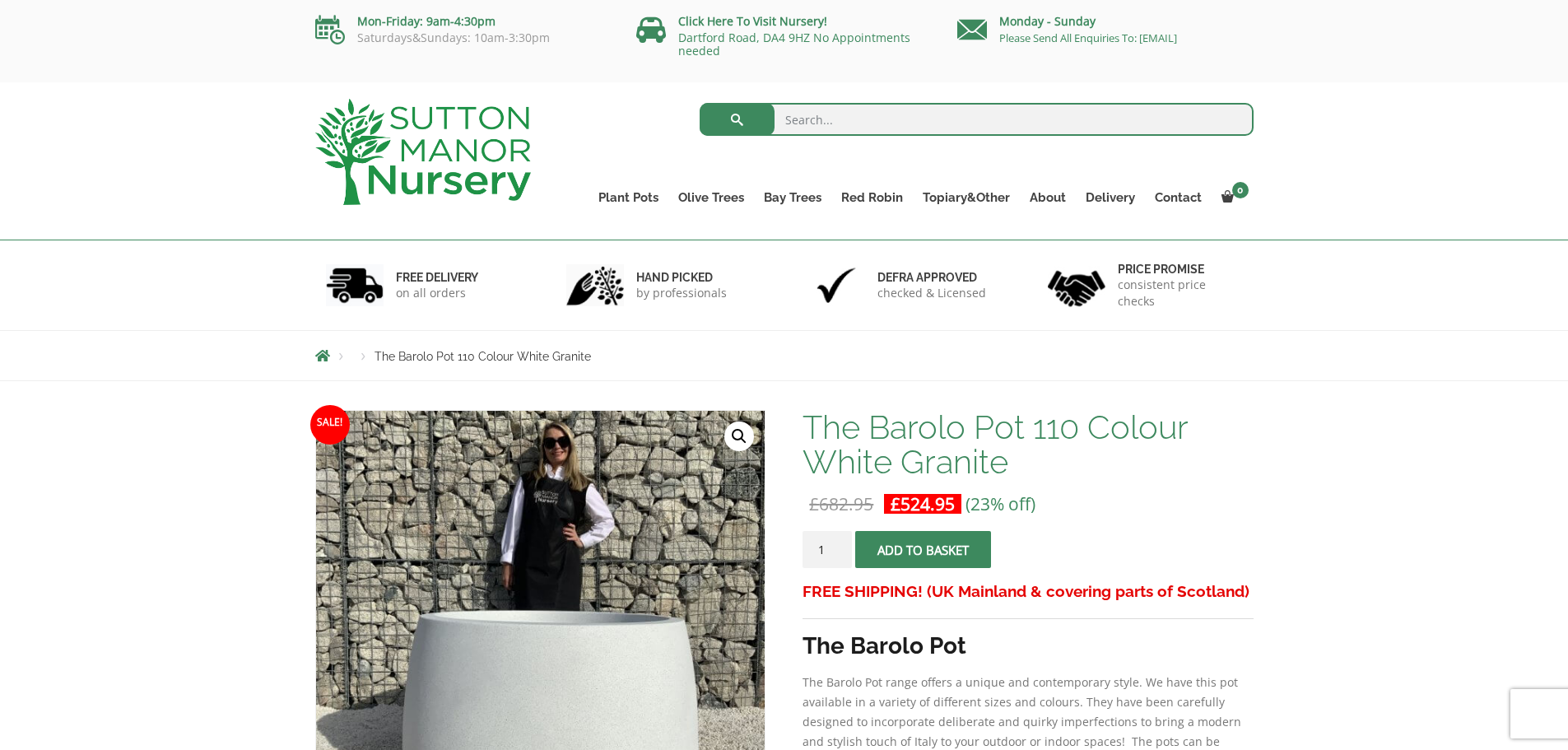 scroll, scrollTop: 0, scrollLeft: 0, axis: both 